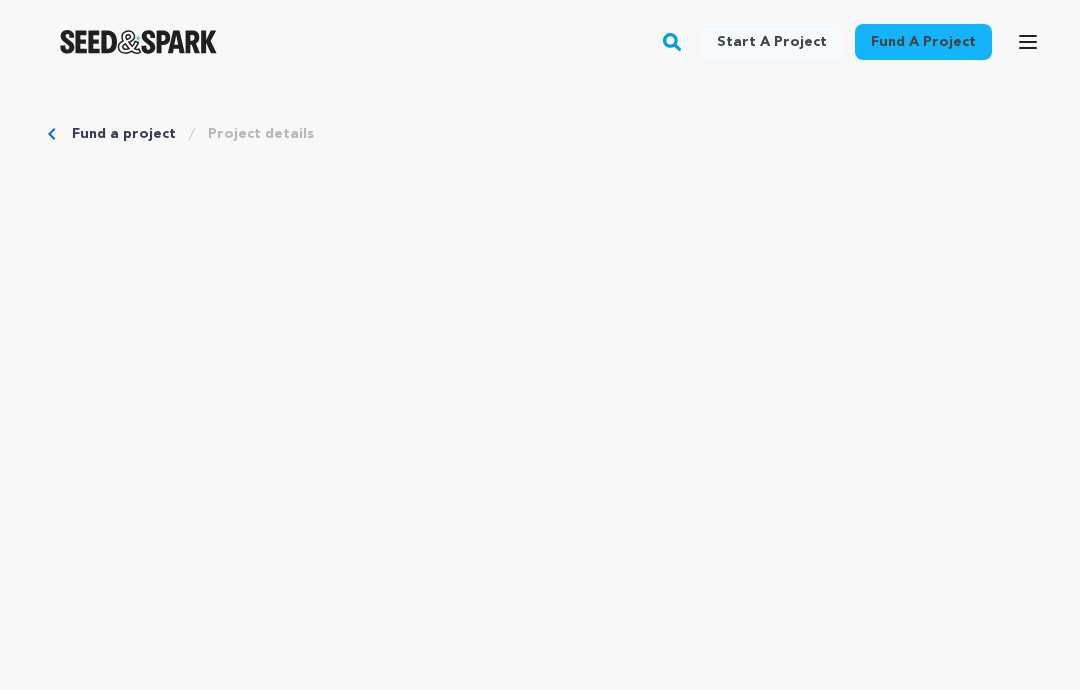 scroll, scrollTop: 715, scrollLeft: 0, axis: vertical 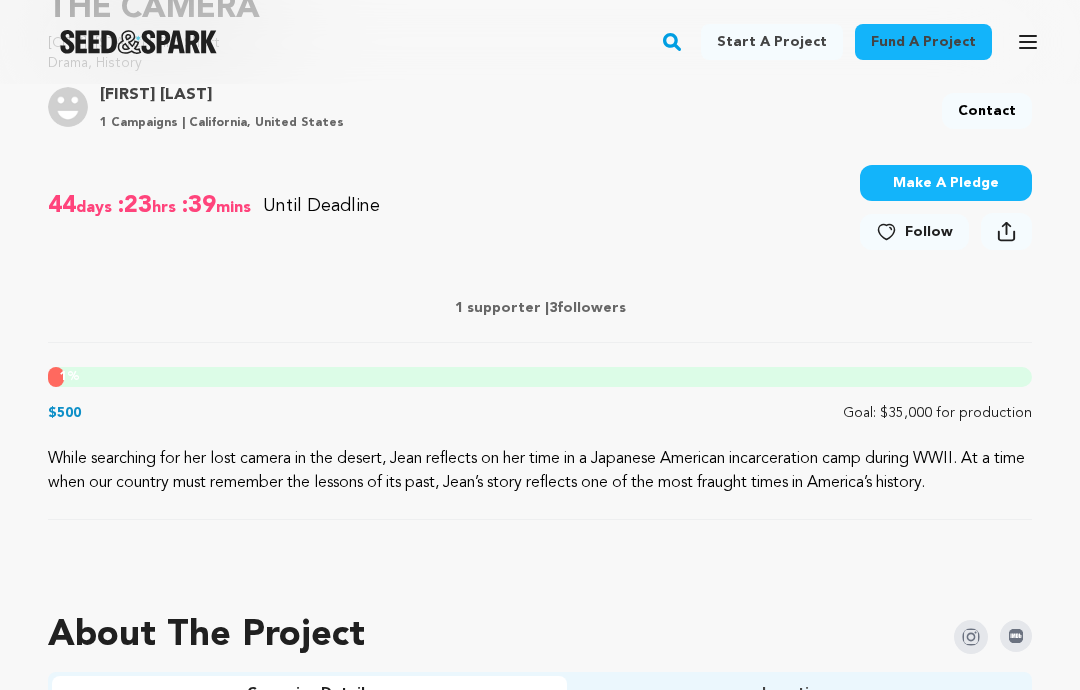click on "Make A Pledge" at bounding box center (946, 183) 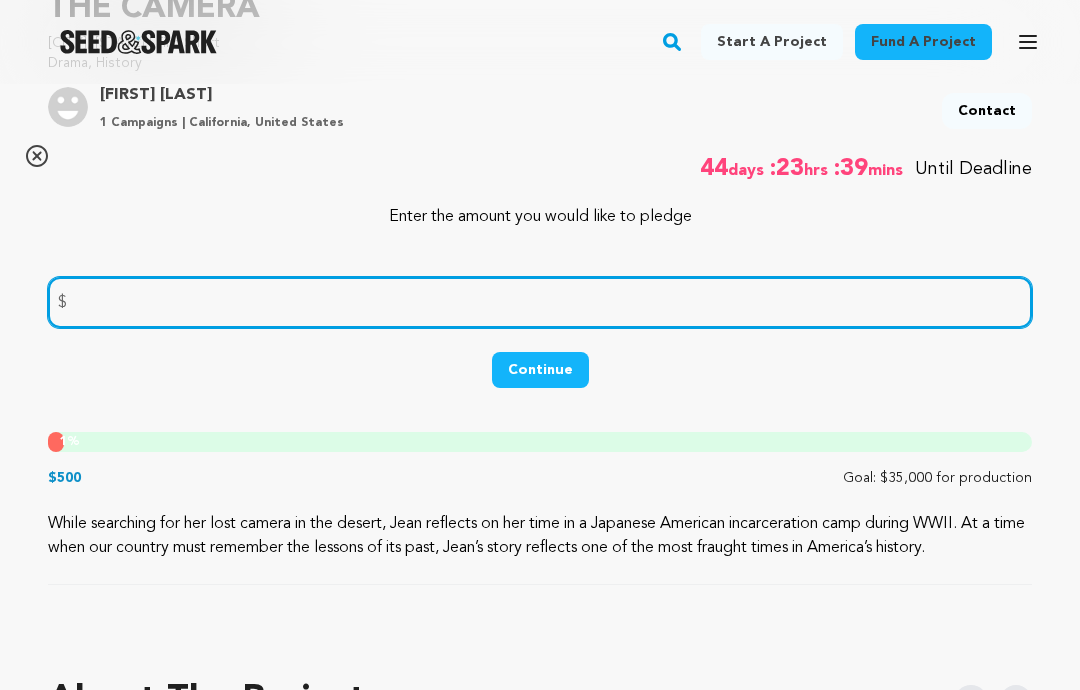 click at bounding box center [540, 302] 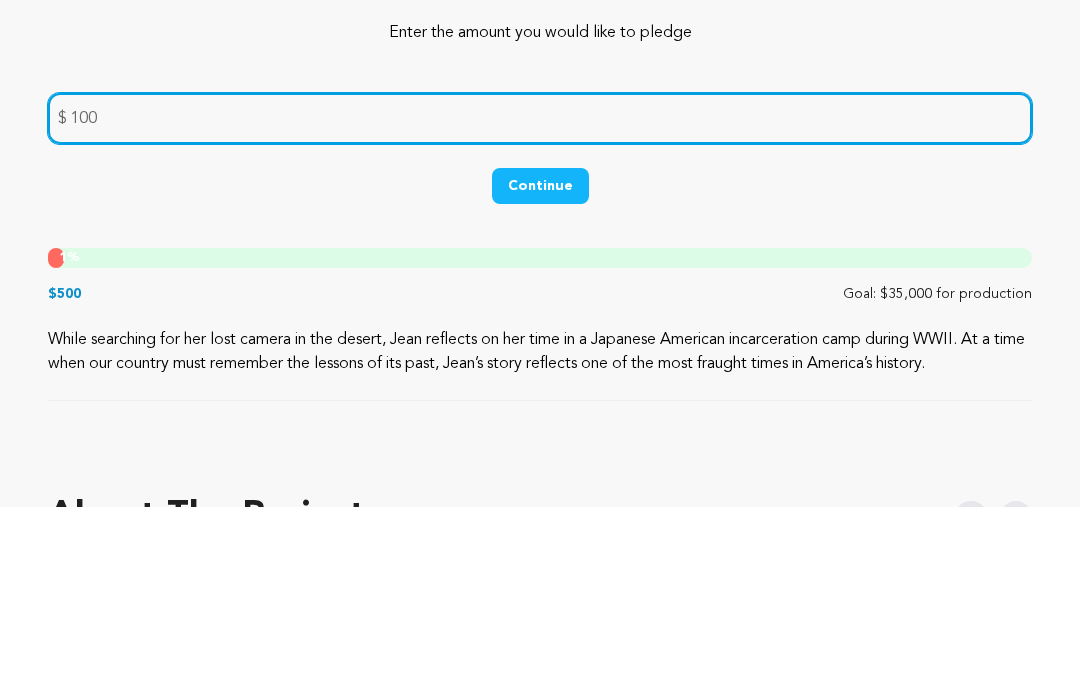 type on "100" 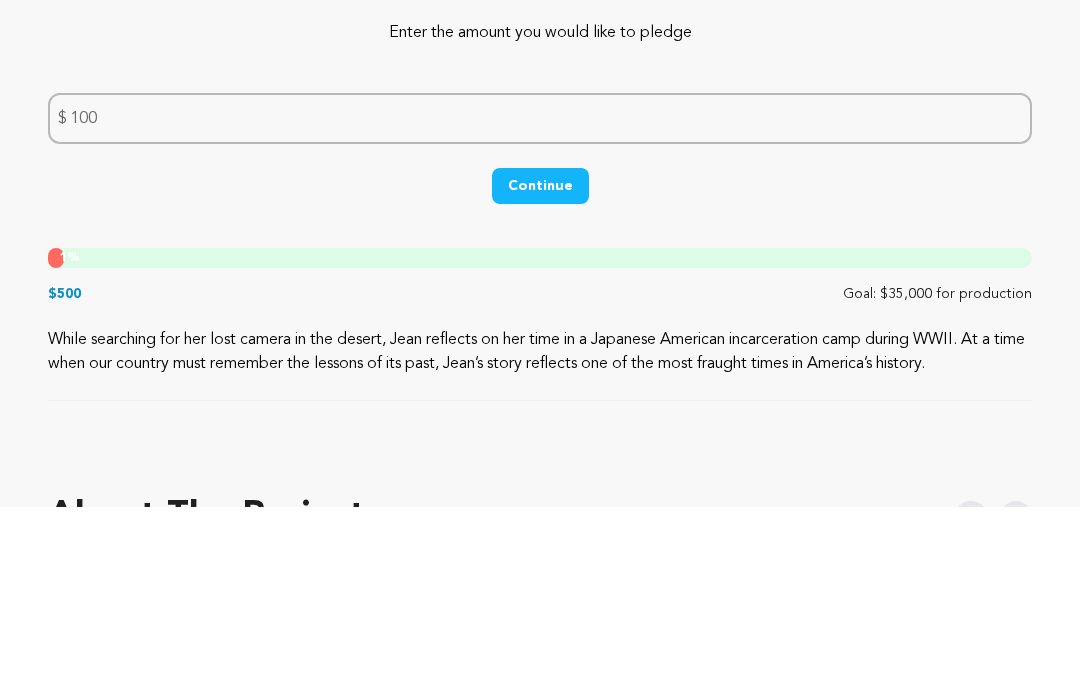click on "Continue" at bounding box center (540, 370) 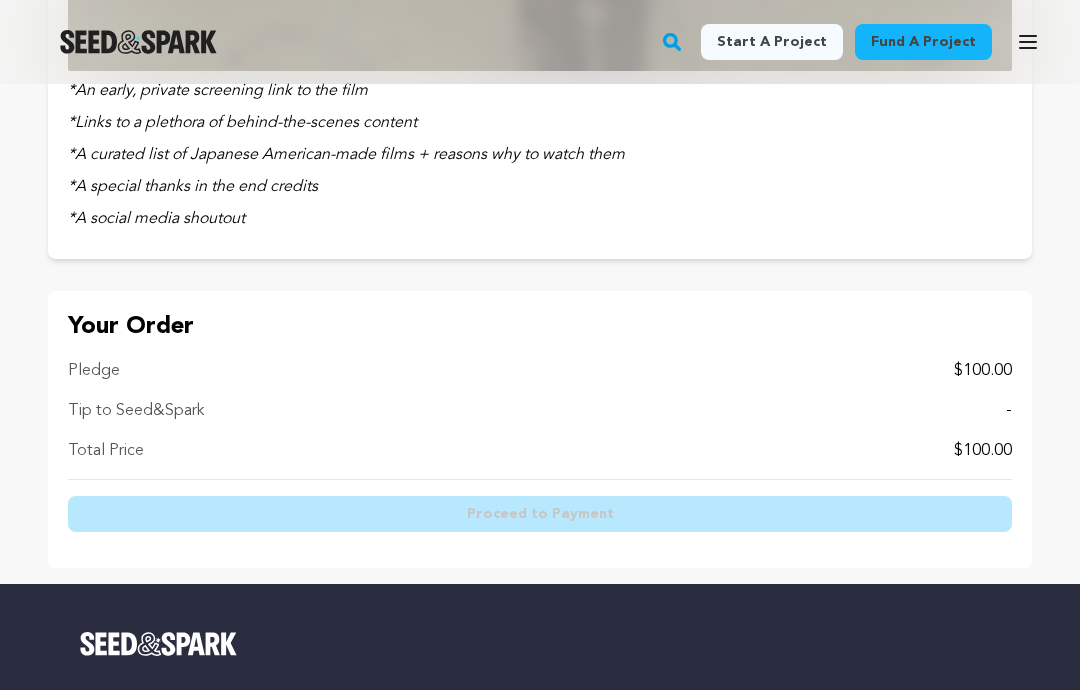 scroll, scrollTop: 5031, scrollLeft: 0, axis: vertical 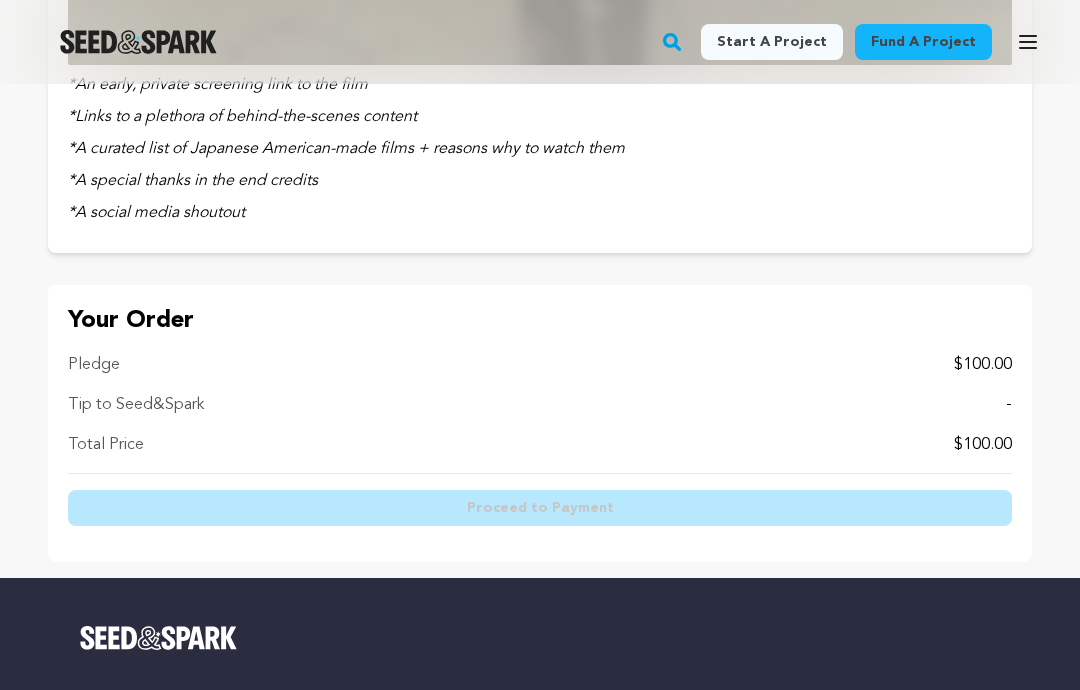 click on "Pledge
$100.00
Tip to Seed&Spark
-
Total Price
$100.00" at bounding box center [540, 413] 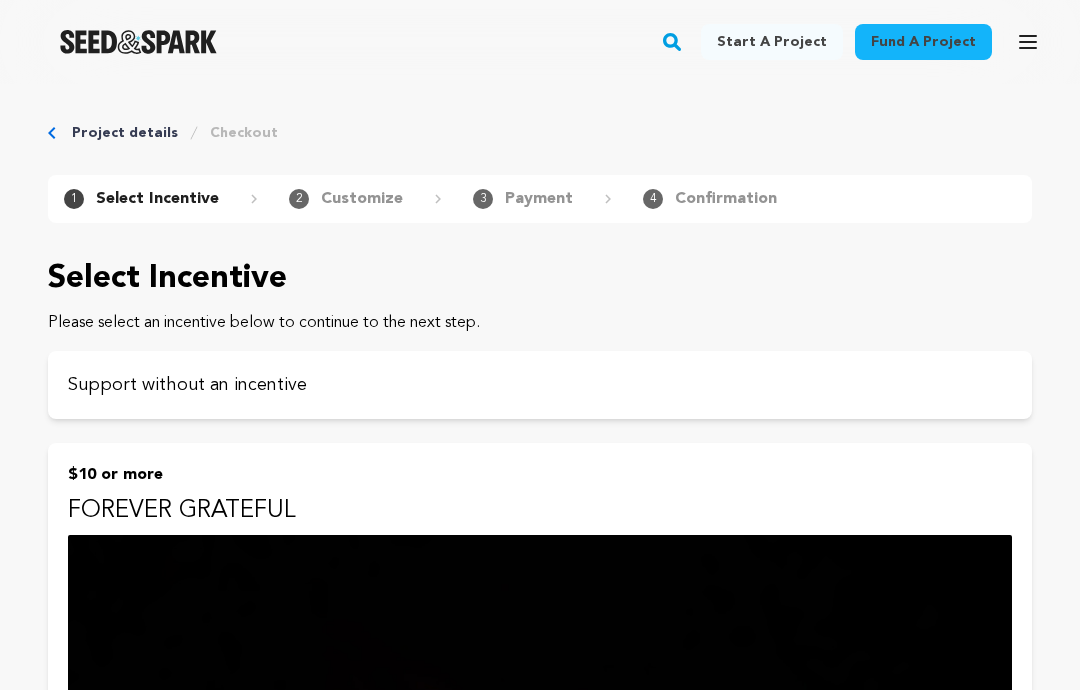 scroll, scrollTop: 0, scrollLeft: 0, axis: both 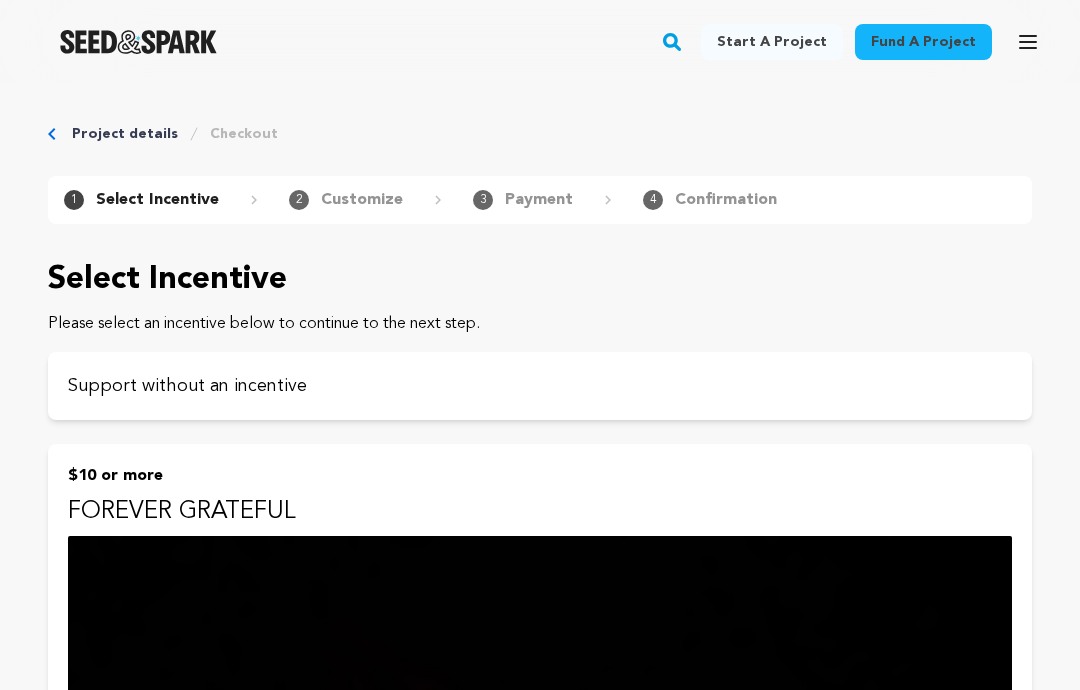 click on "Support without an incentive" at bounding box center (540, 386) 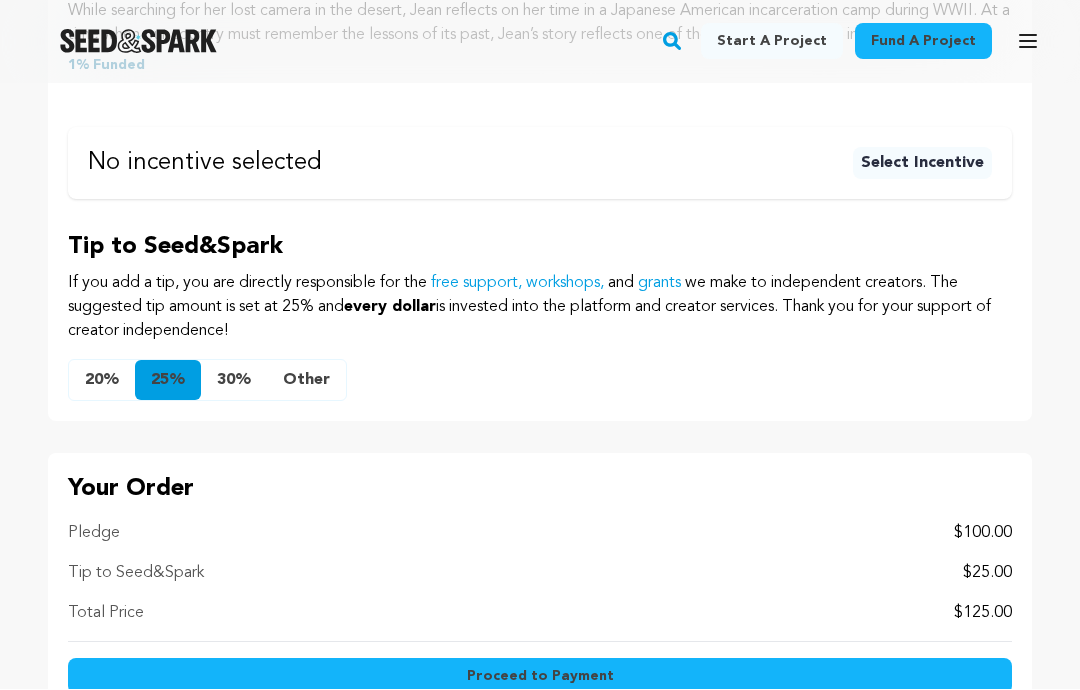 click on "20%" at bounding box center (102, 381) 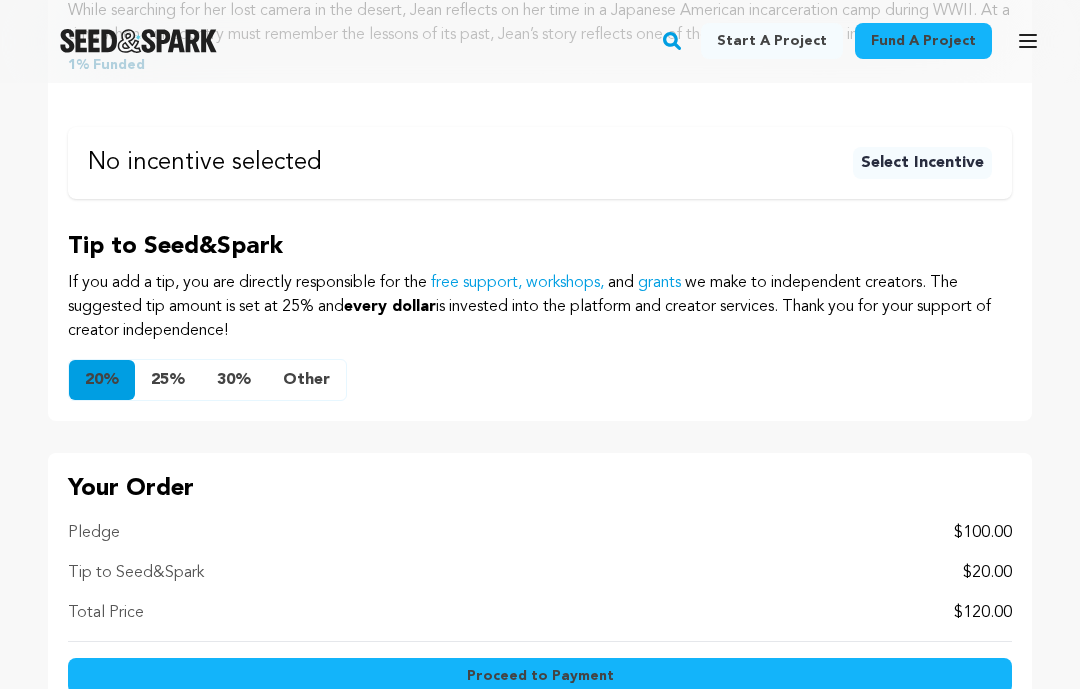 scroll, scrollTop: 987, scrollLeft: 0, axis: vertical 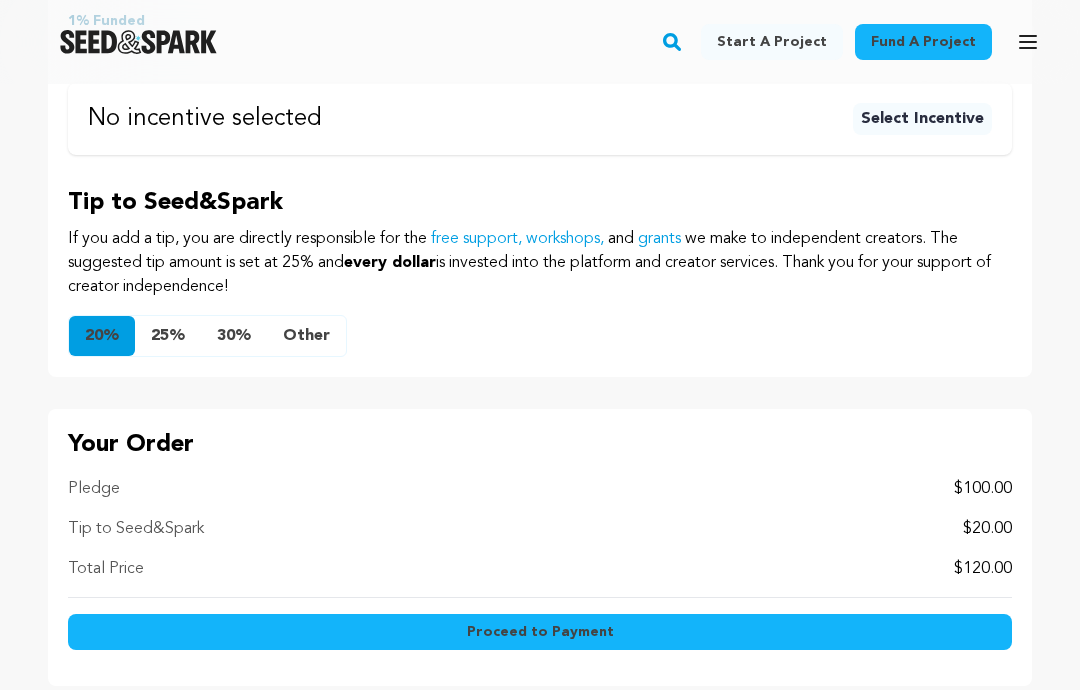 click on "25%" at bounding box center (168, 337) 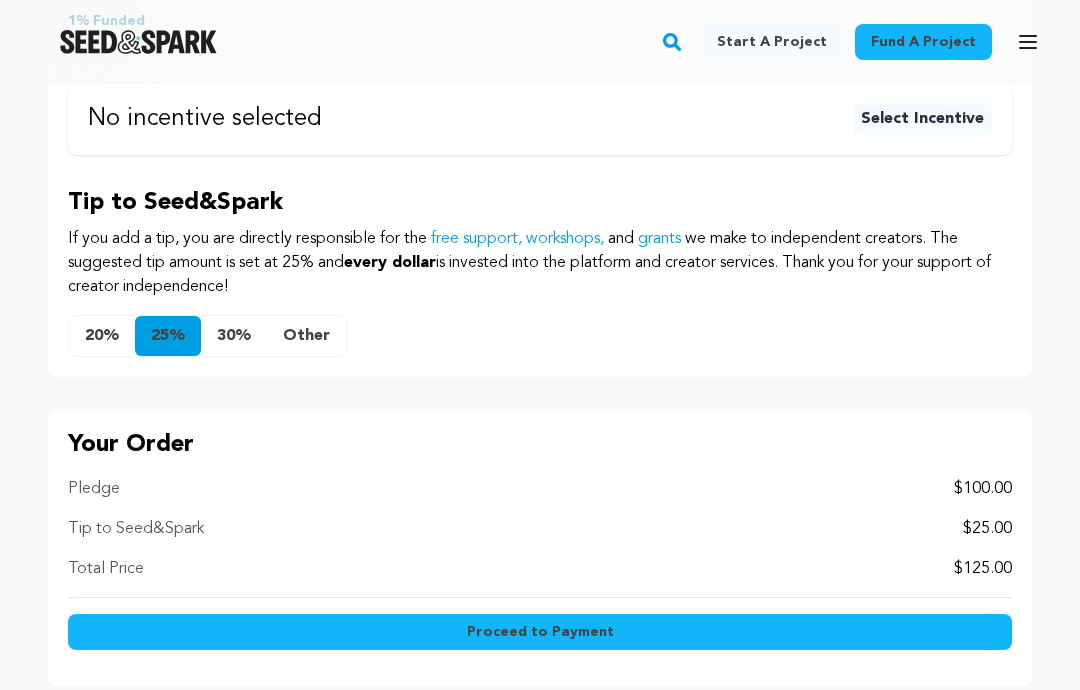 click on "Proceed to Payment" at bounding box center (540, 632) 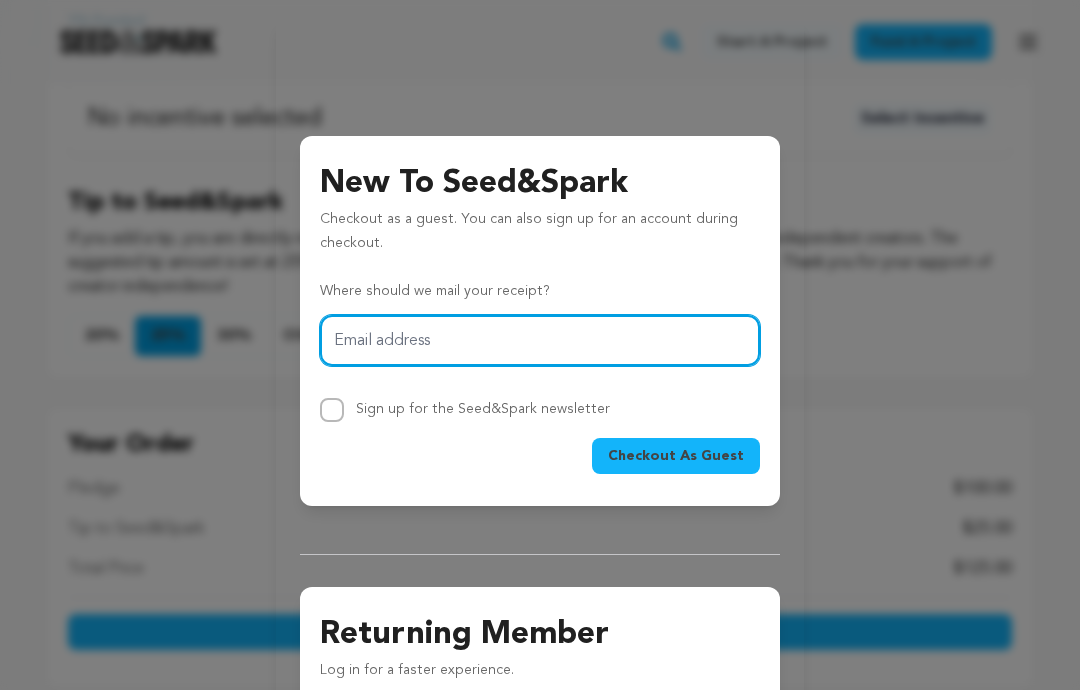 click on "Email address" at bounding box center (540, 340) 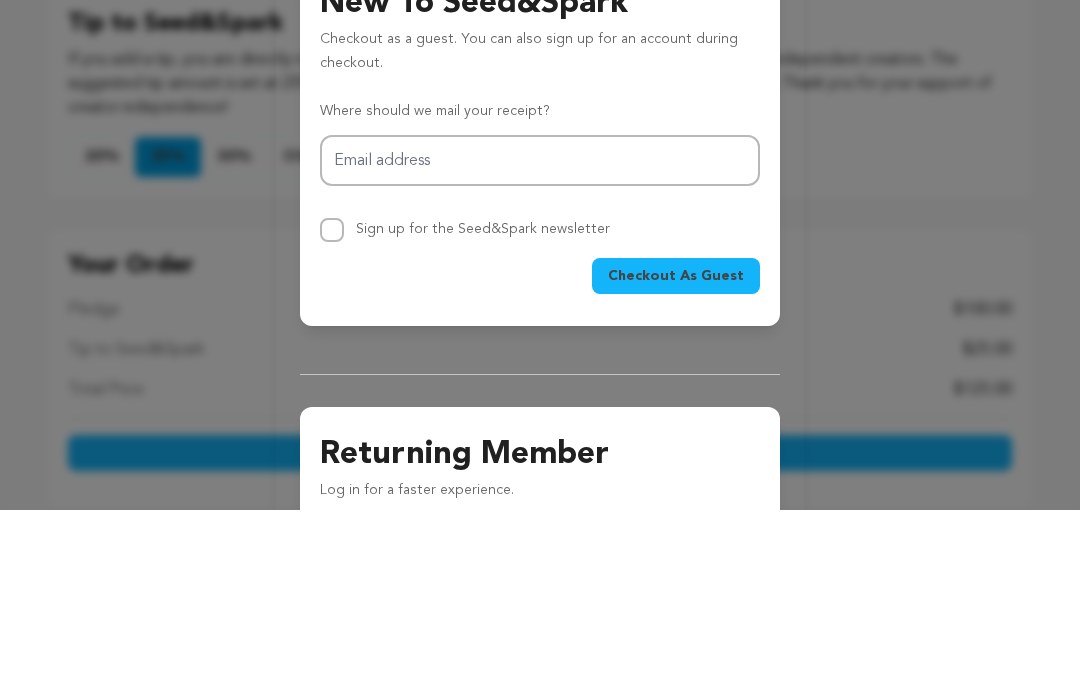 type on "[EMAIL]" 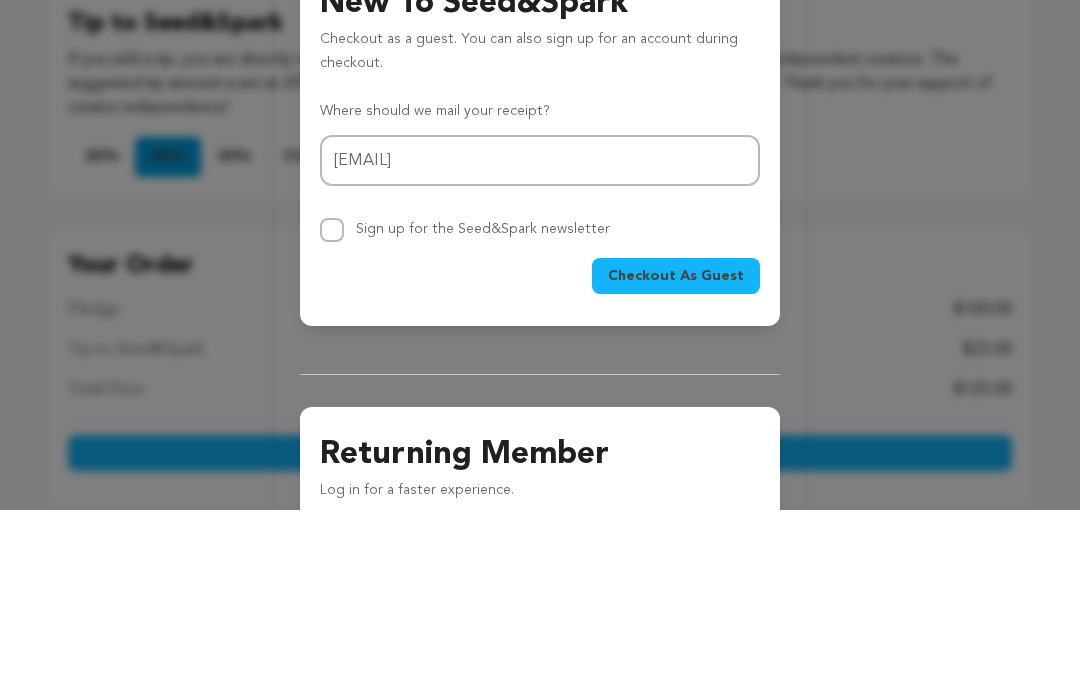 scroll, scrollTop: 1211, scrollLeft: 0, axis: vertical 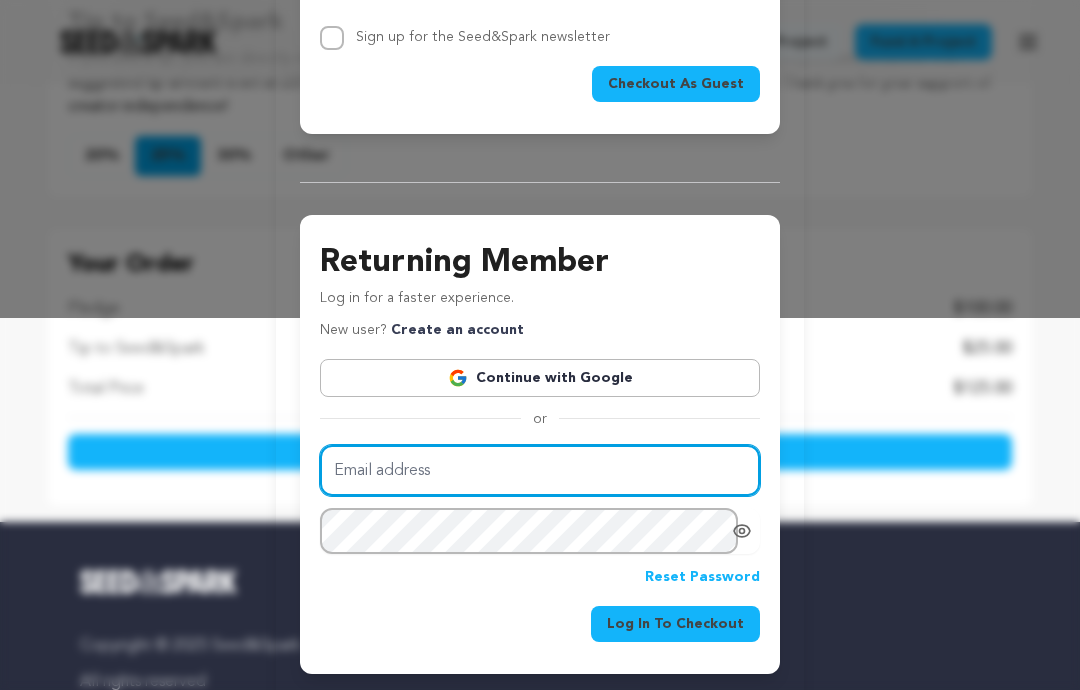 click on "Email address" at bounding box center [540, 470] 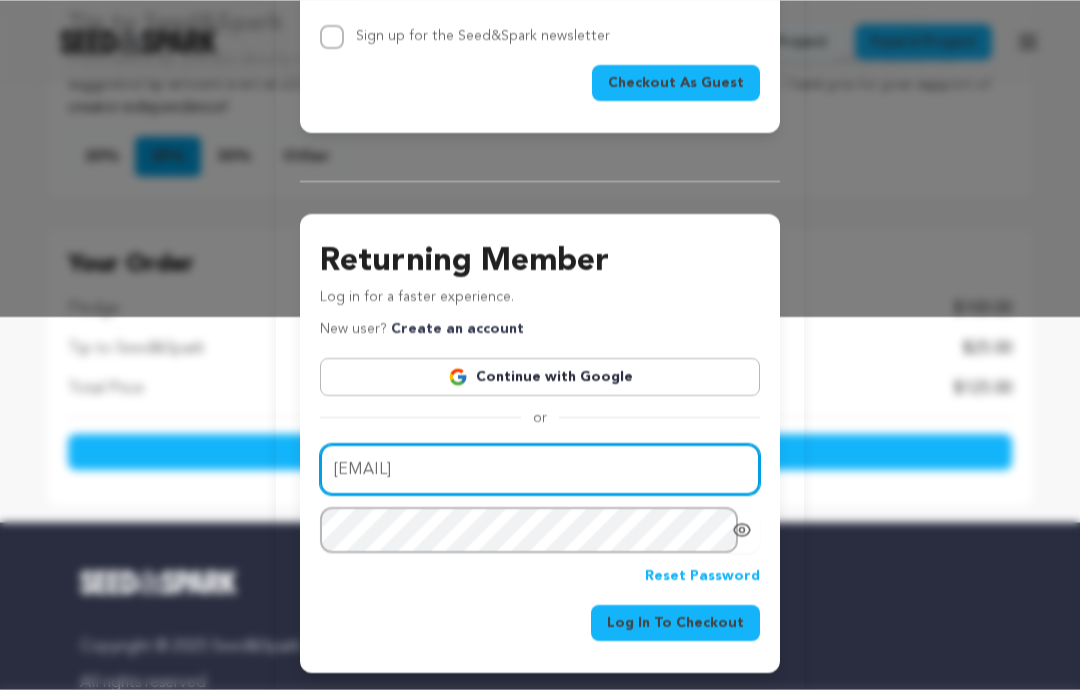click on "Log In To Checkout" at bounding box center (675, 624) 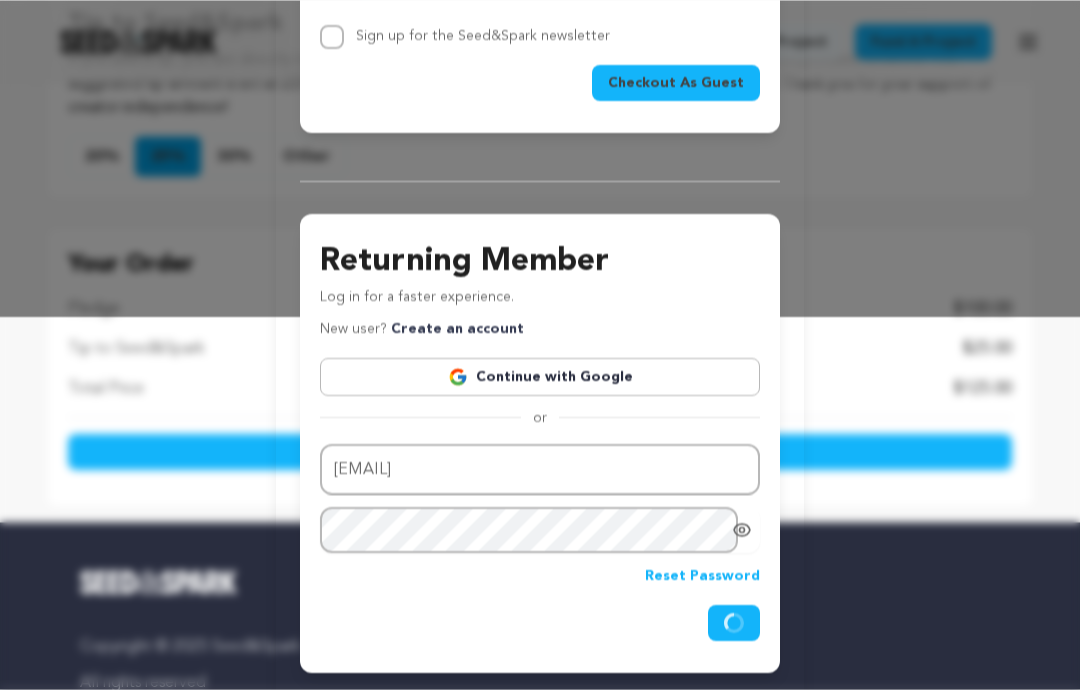scroll, scrollTop: 1211, scrollLeft: 0, axis: vertical 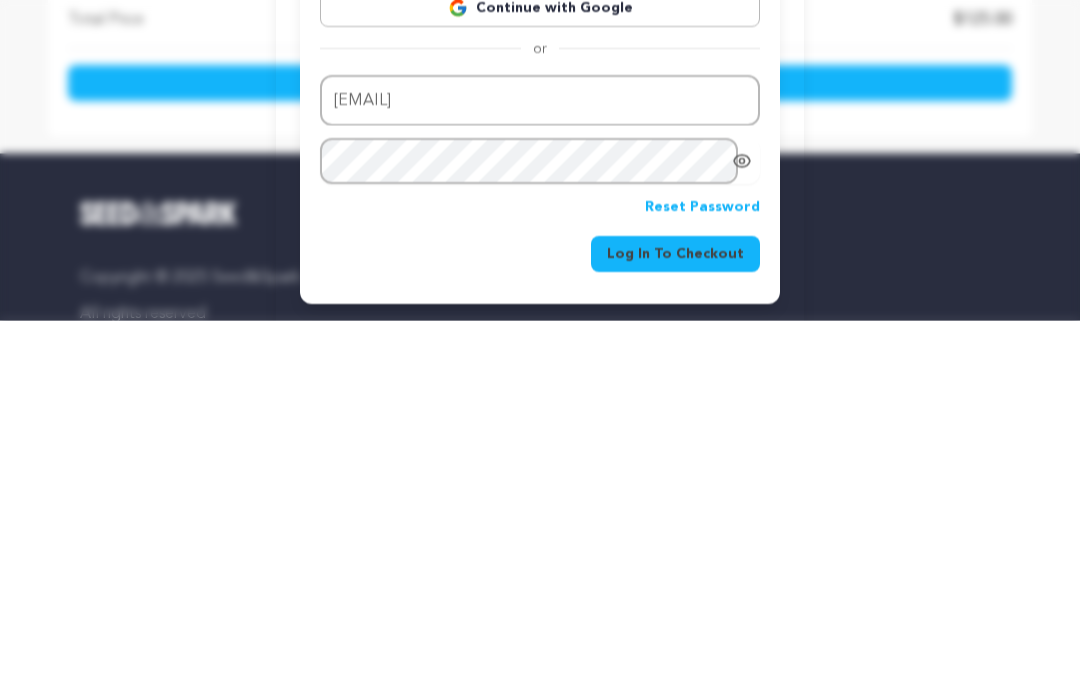 click 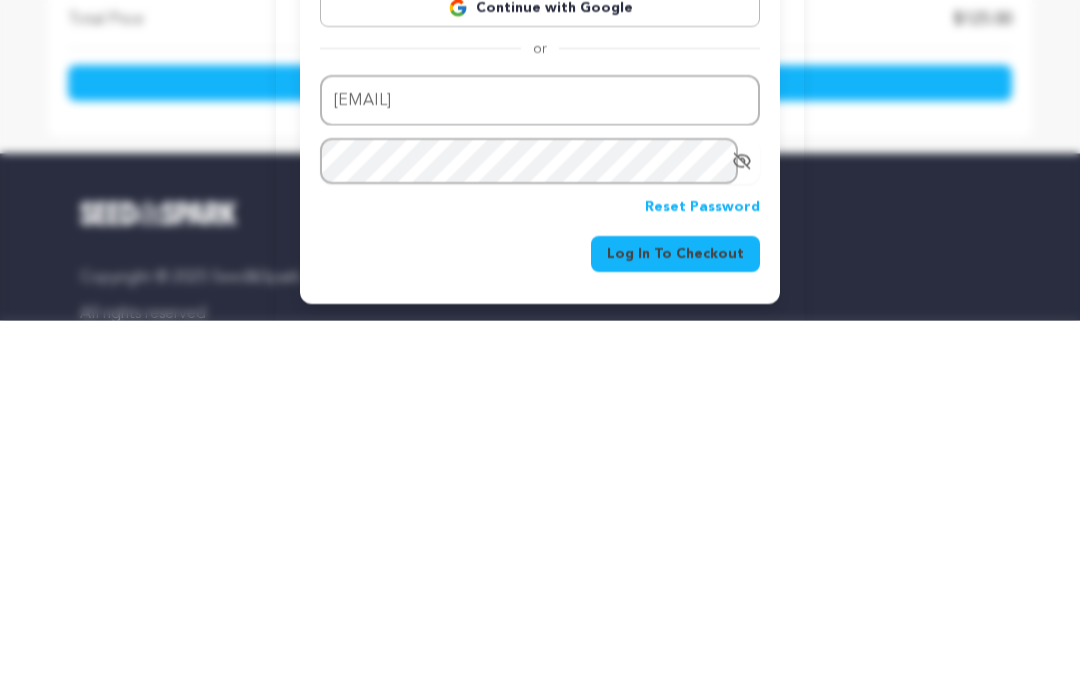 scroll, scrollTop: 1580, scrollLeft: 0, axis: vertical 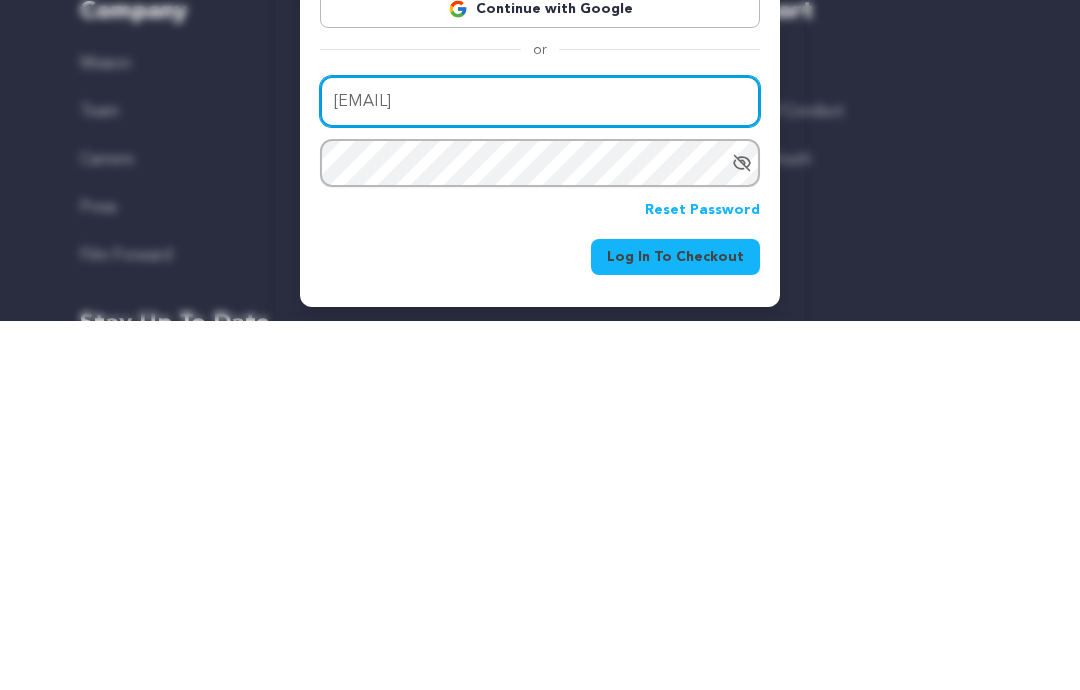 click on "[EMAIL]" at bounding box center [540, 470] 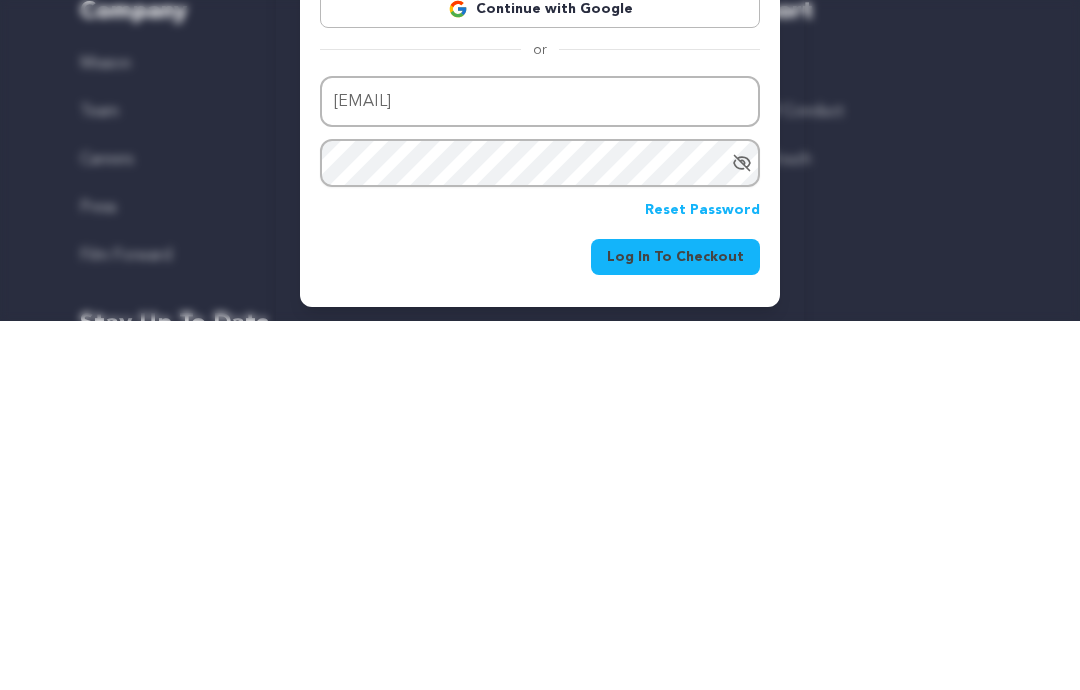 scroll, scrollTop: 1736, scrollLeft: 0, axis: vertical 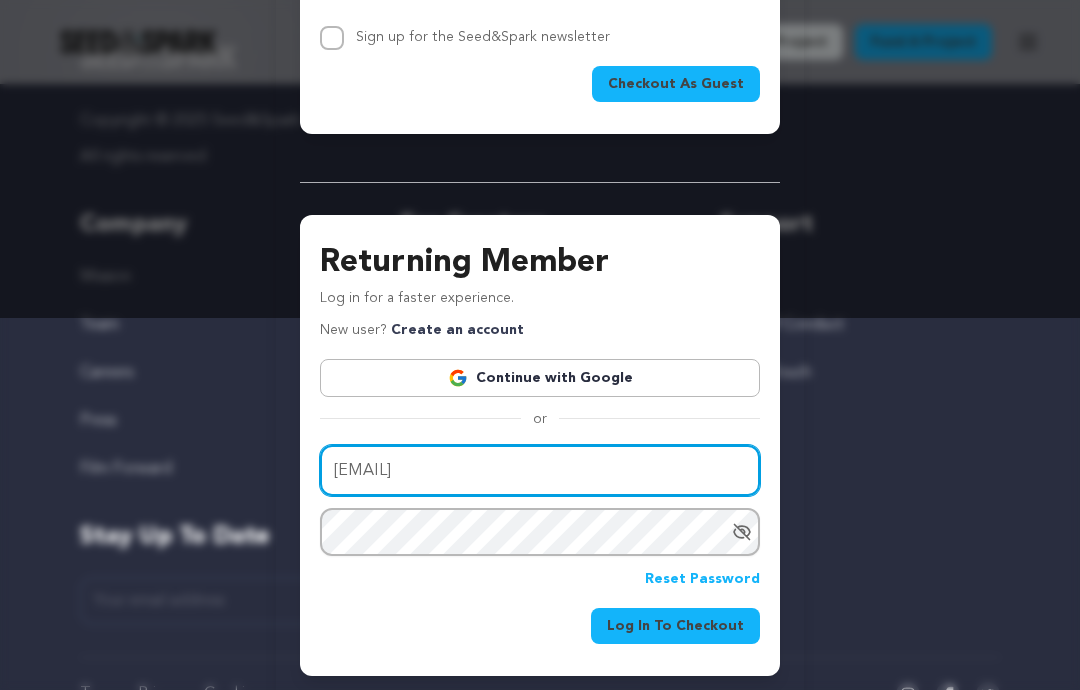 click on "[EMAIL]" at bounding box center [540, 470] 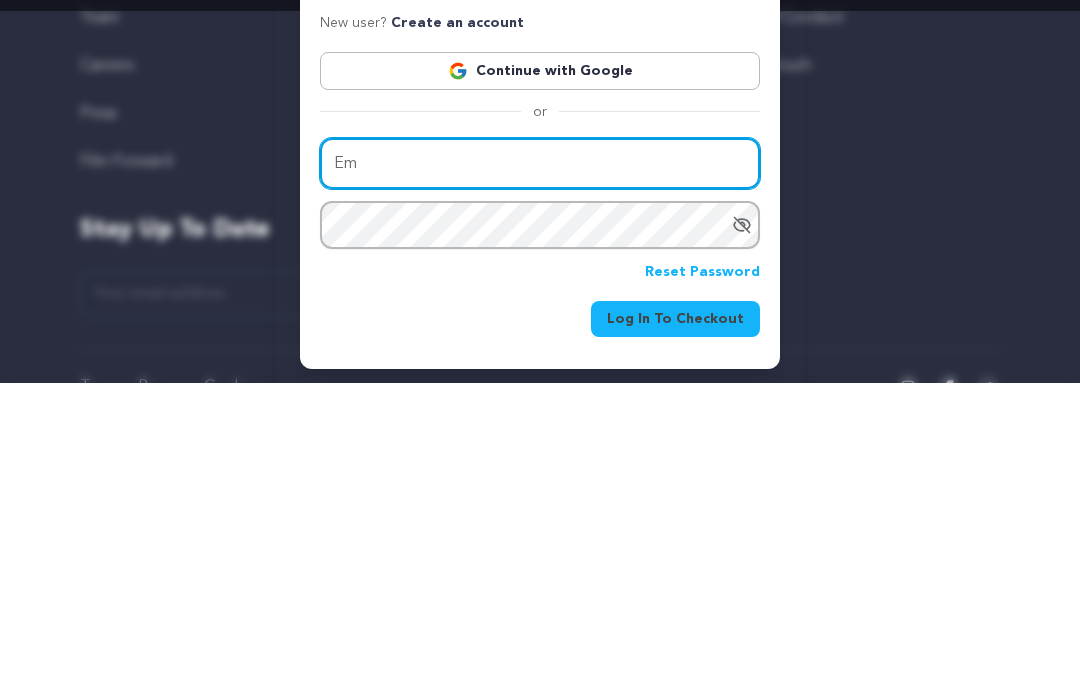 type on "E" 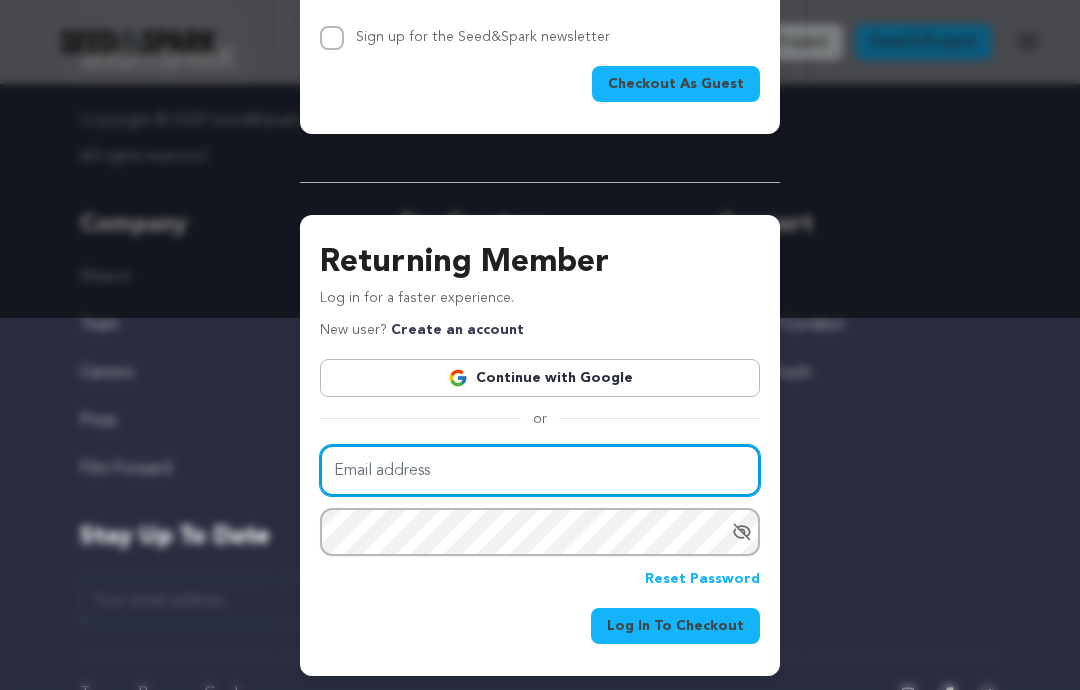 click on "Email address" at bounding box center (540, 470) 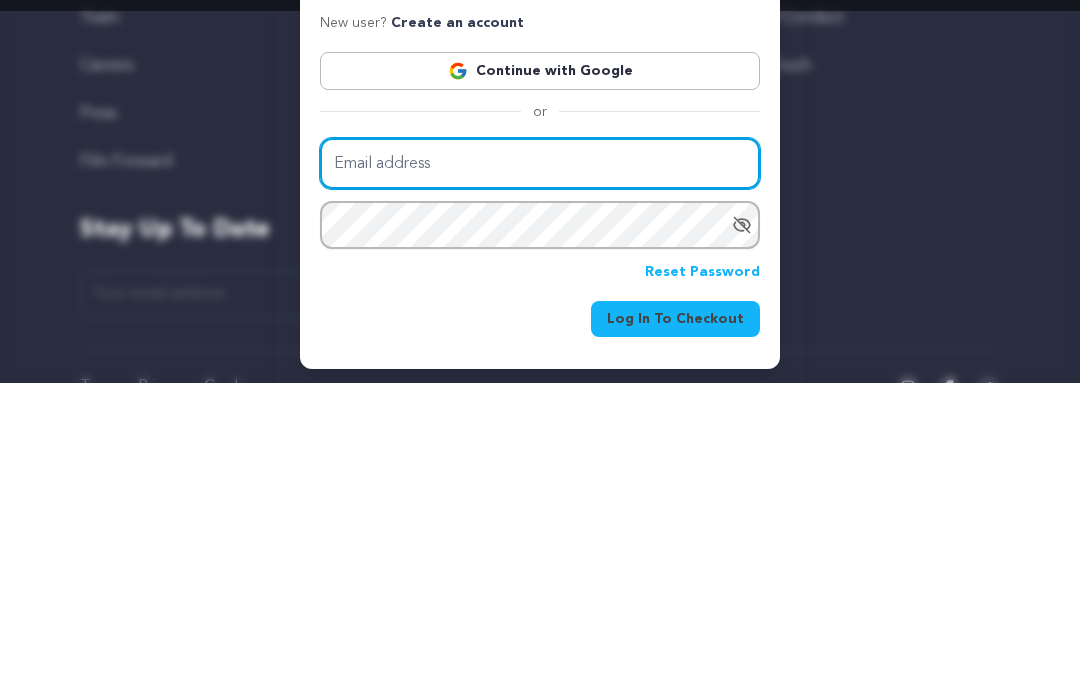 type 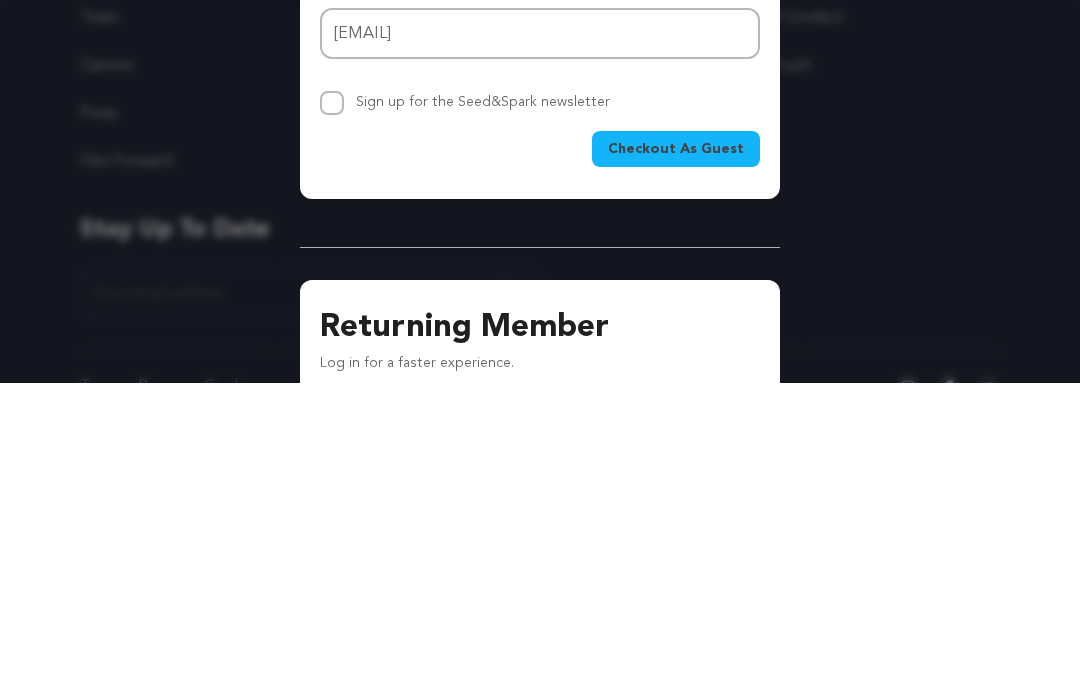 scroll, scrollTop: 0, scrollLeft: 0, axis: both 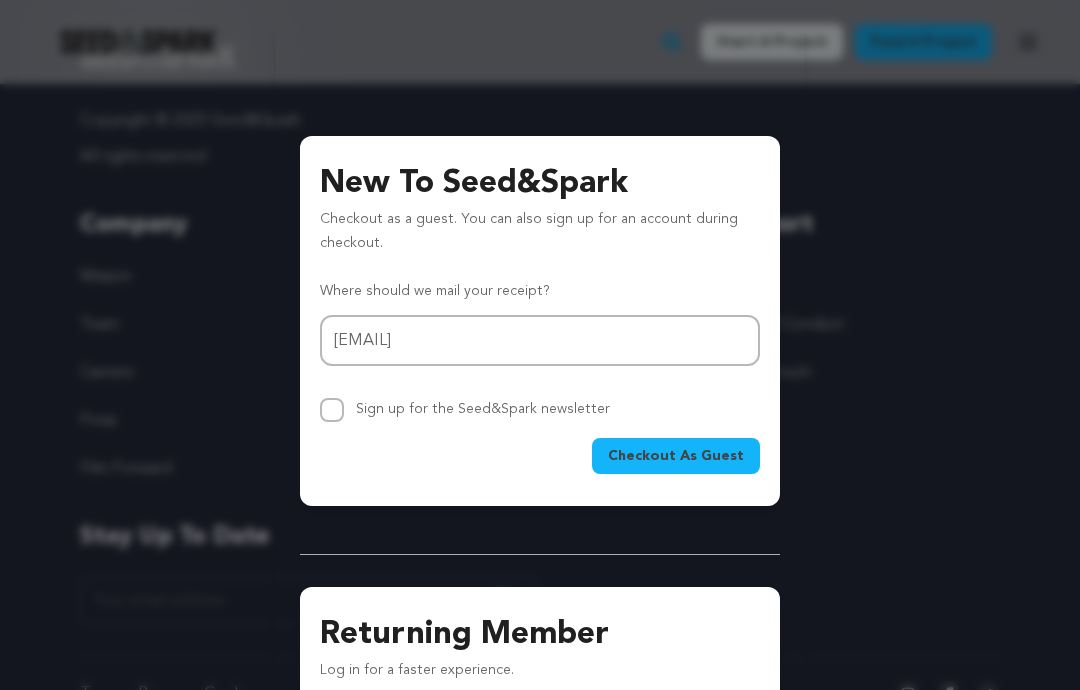 click on "Returning Member" at bounding box center [540, 635] 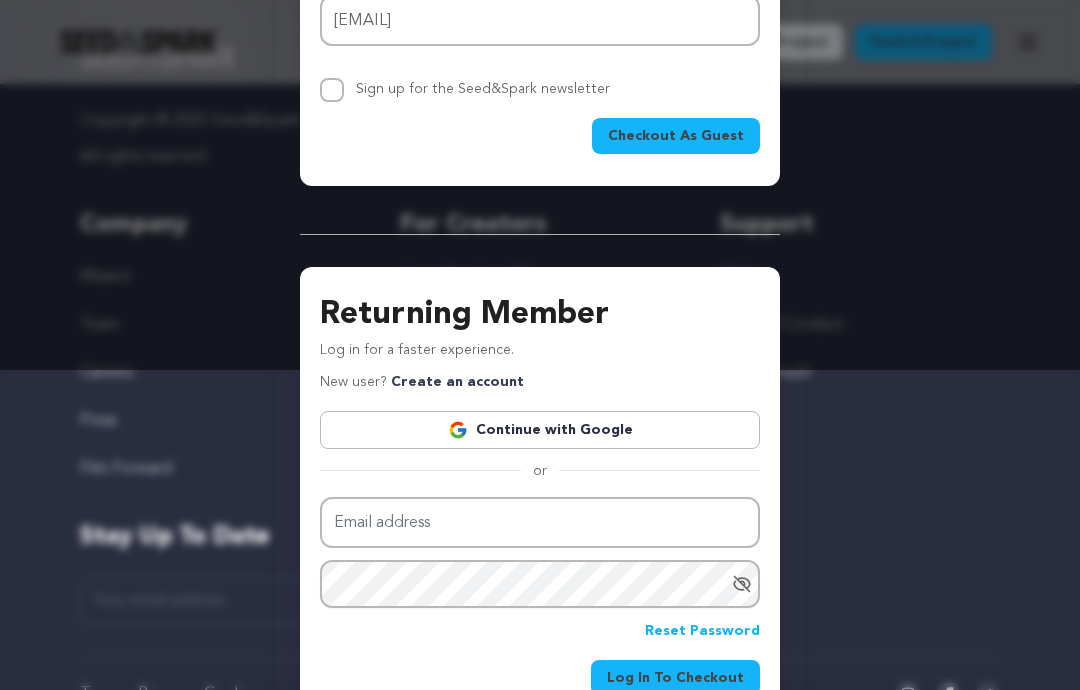 scroll, scrollTop: 326, scrollLeft: 0, axis: vertical 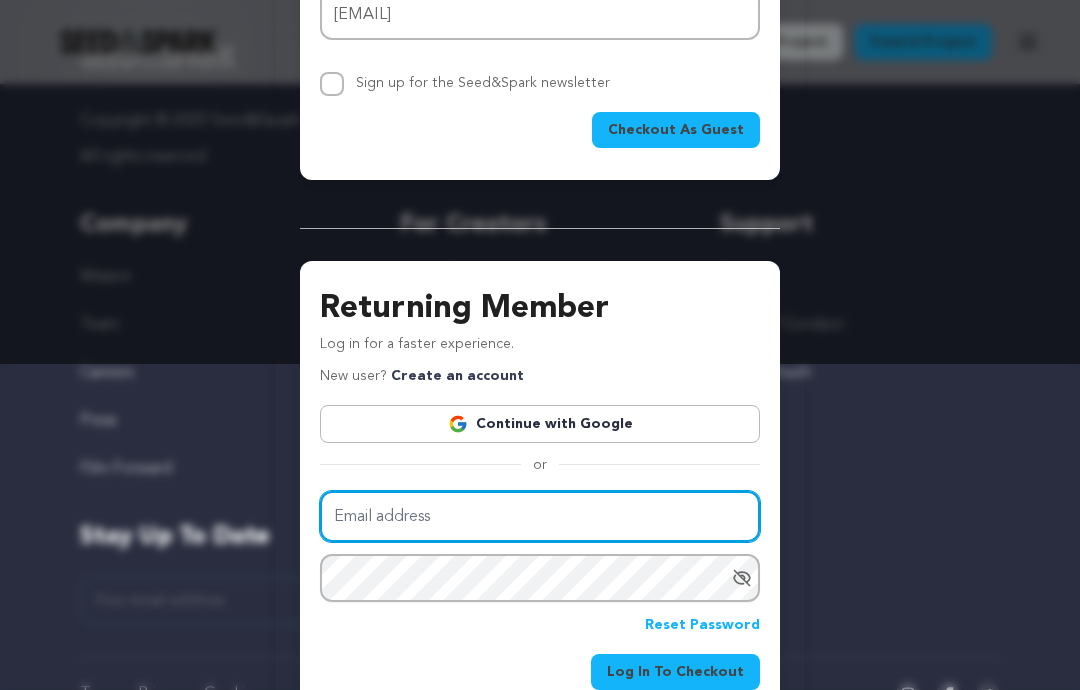 click on "Email address" at bounding box center [540, 516] 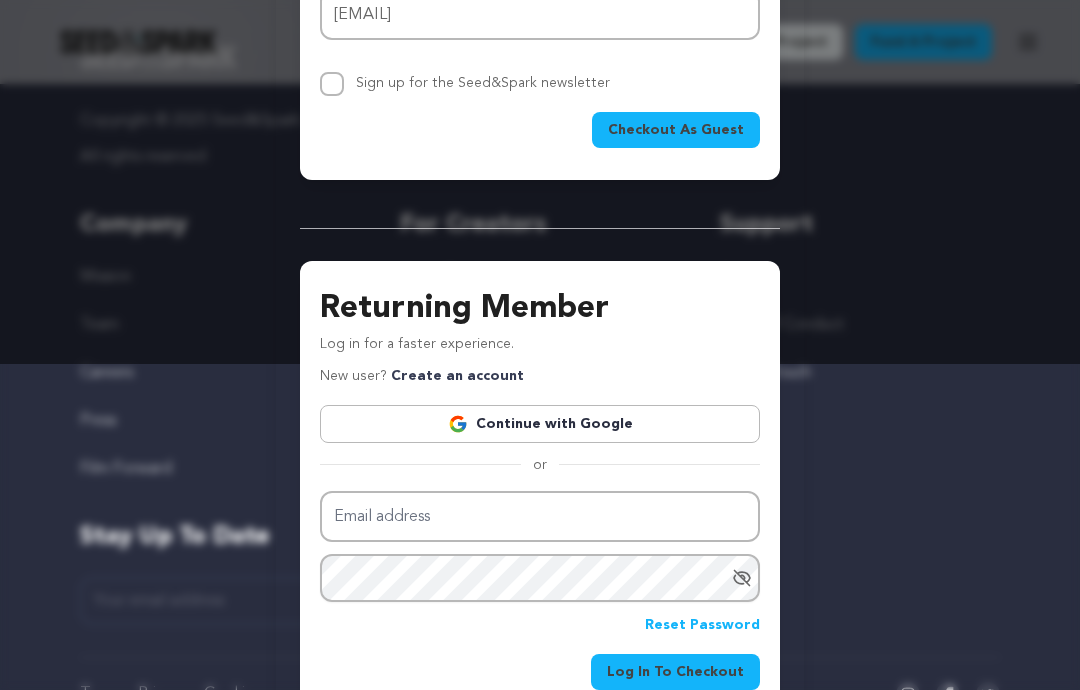 click on "New To Seed&Spark
Checkout as a guest. You can also sign up for an account during checkout.
Where should we mail your receipt?
Email address
Emorenohaigh@gmail.com
Sign up for the Seed&Spark newsletter
Checkout As Guest
Returning Member" at bounding box center (540, 242) 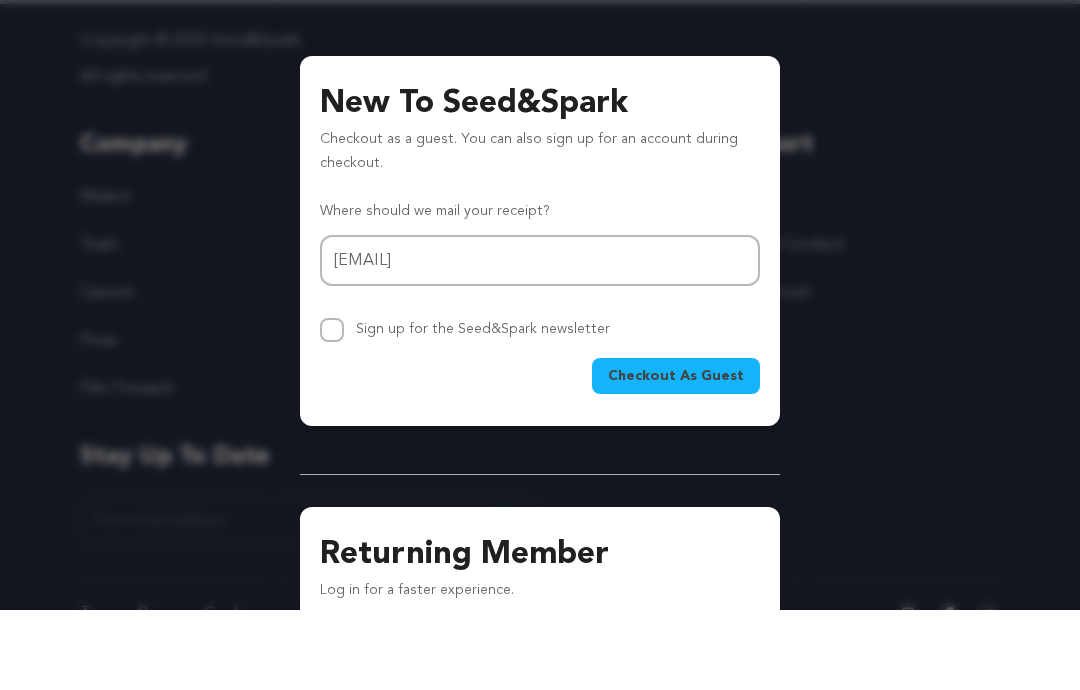 scroll, scrollTop: 0, scrollLeft: 0, axis: both 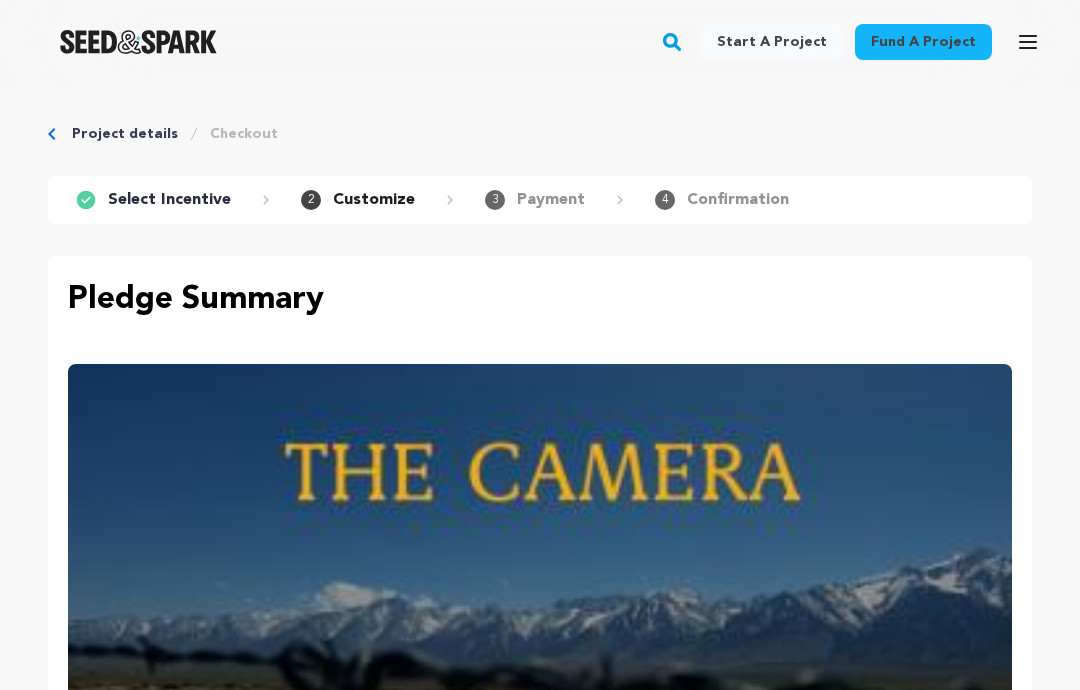 click 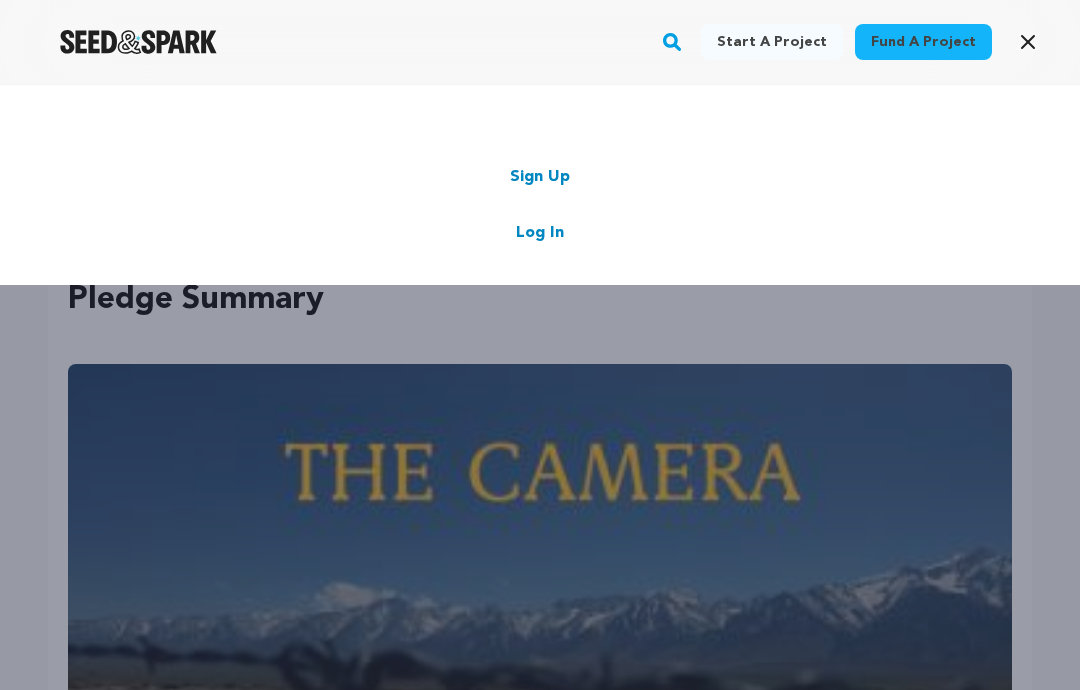 click on "Log In" at bounding box center [540, 233] 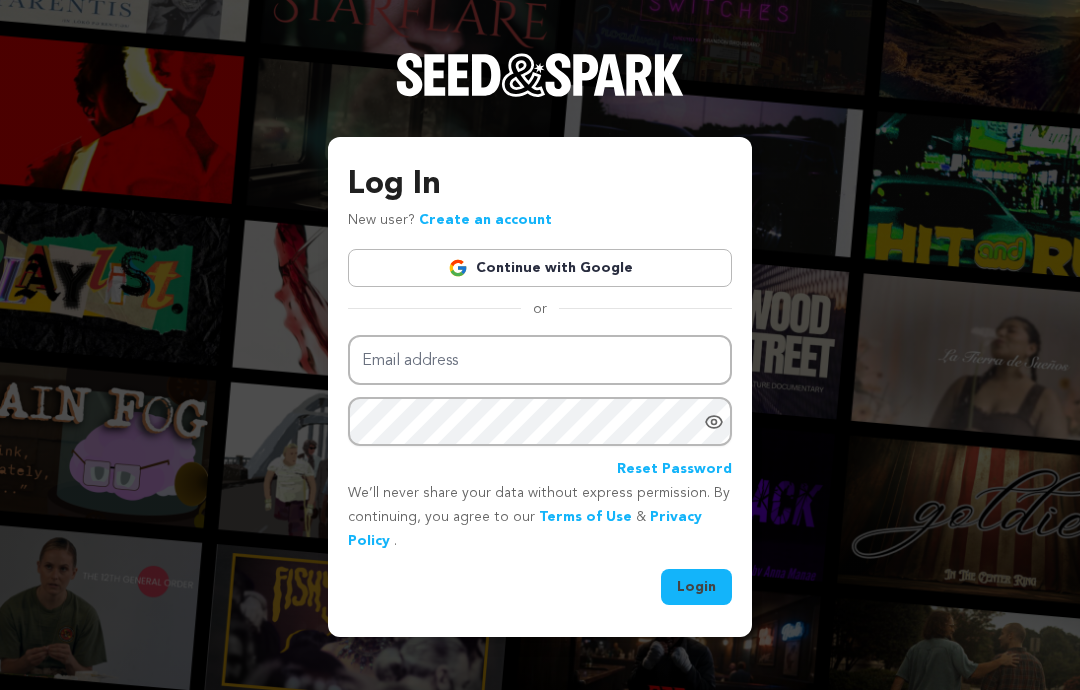 scroll, scrollTop: 0, scrollLeft: 0, axis: both 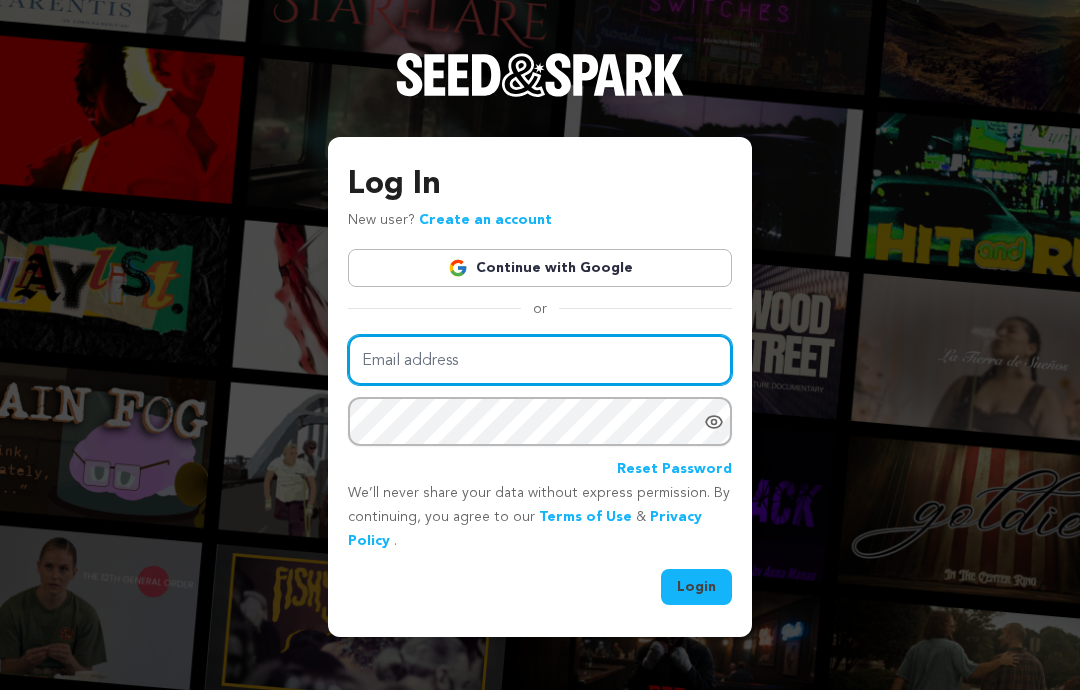 type on "[EMAIL]" 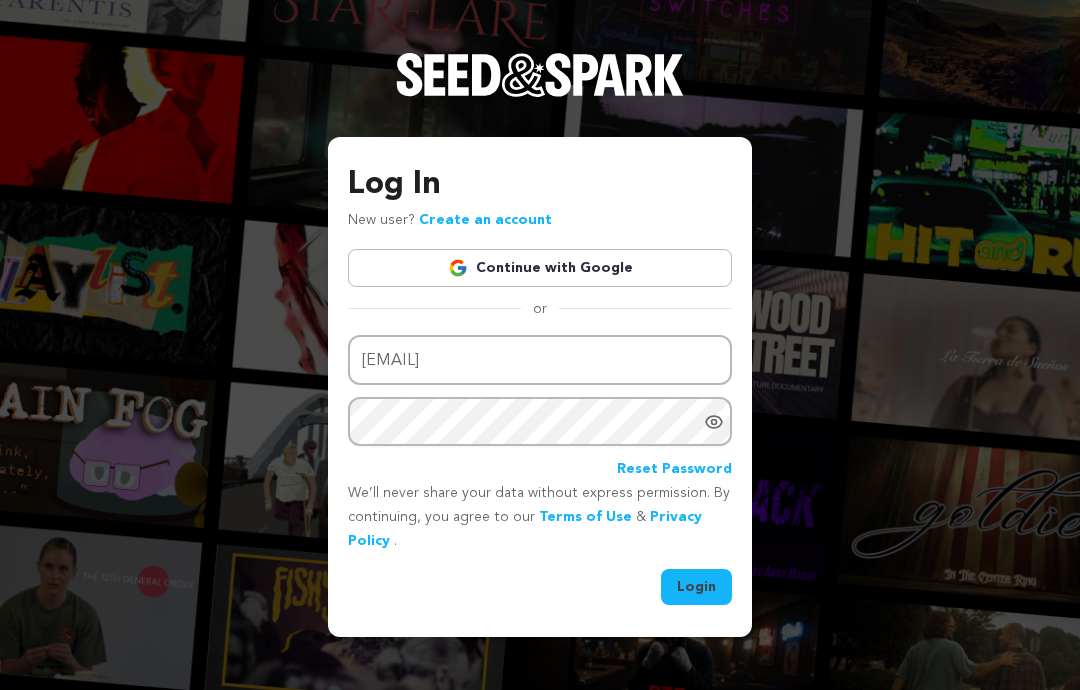click on "Login" at bounding box center [696, 587] 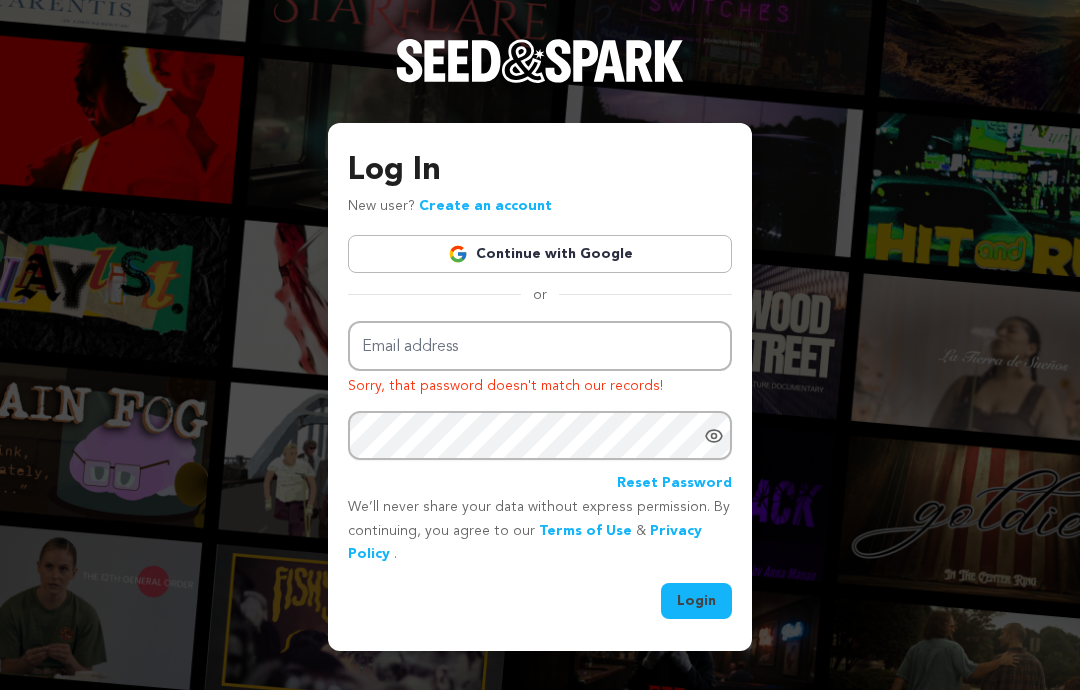 scroll, scrollTop: 0, scrollLeft: 0, axis: both 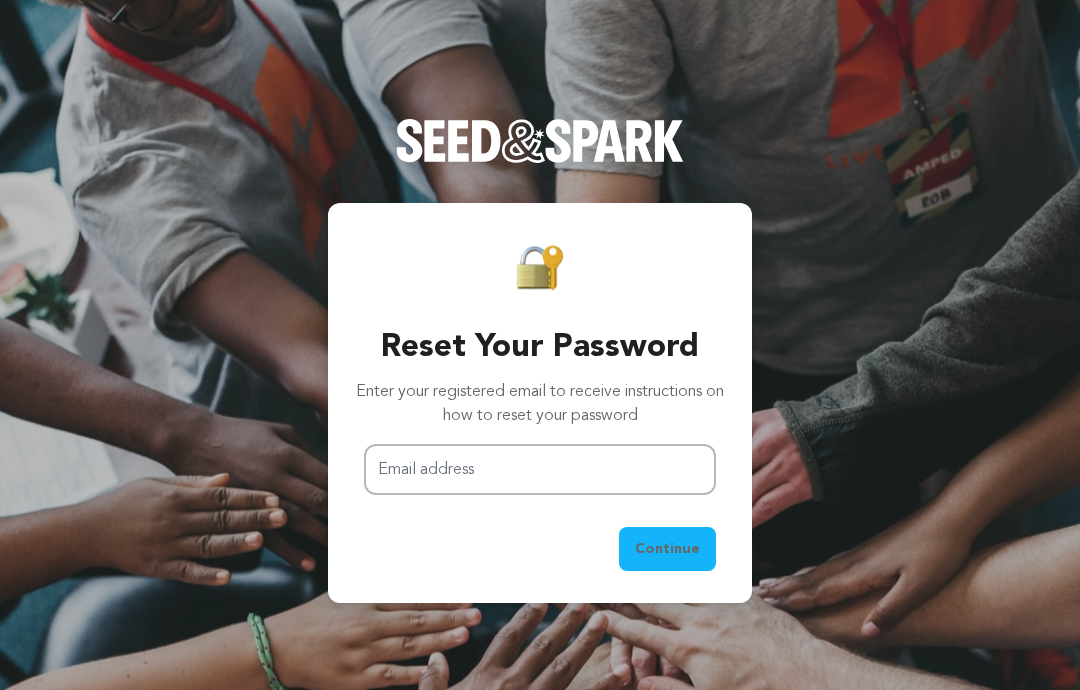 click on "Email address" at bounding box center (540, 469) 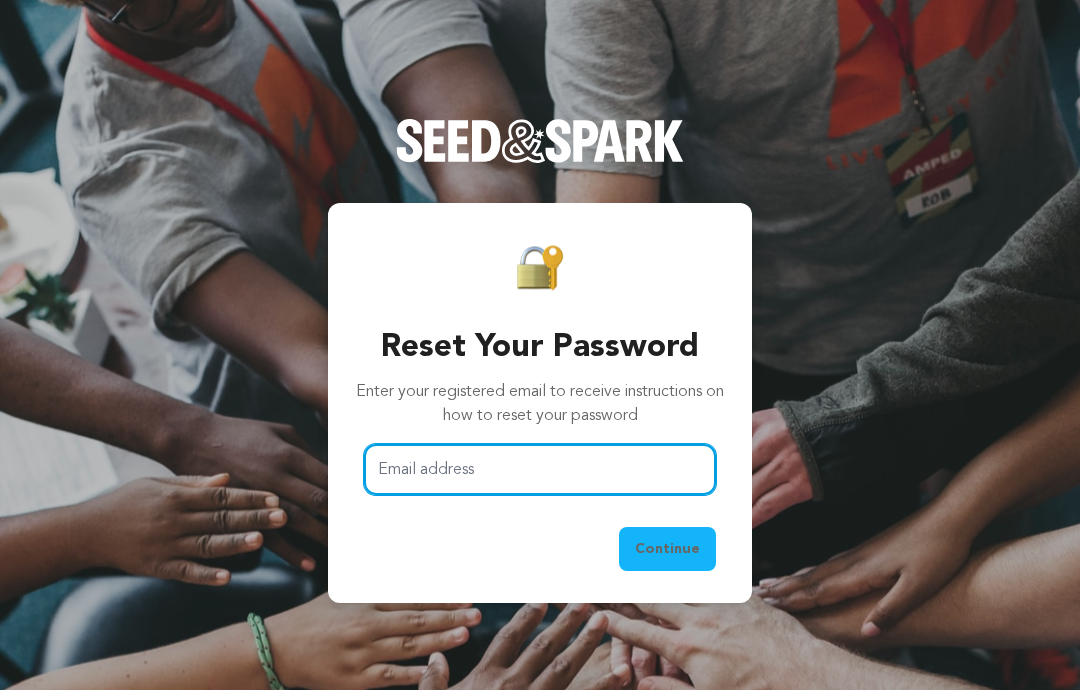 type on "[EMAIL]" 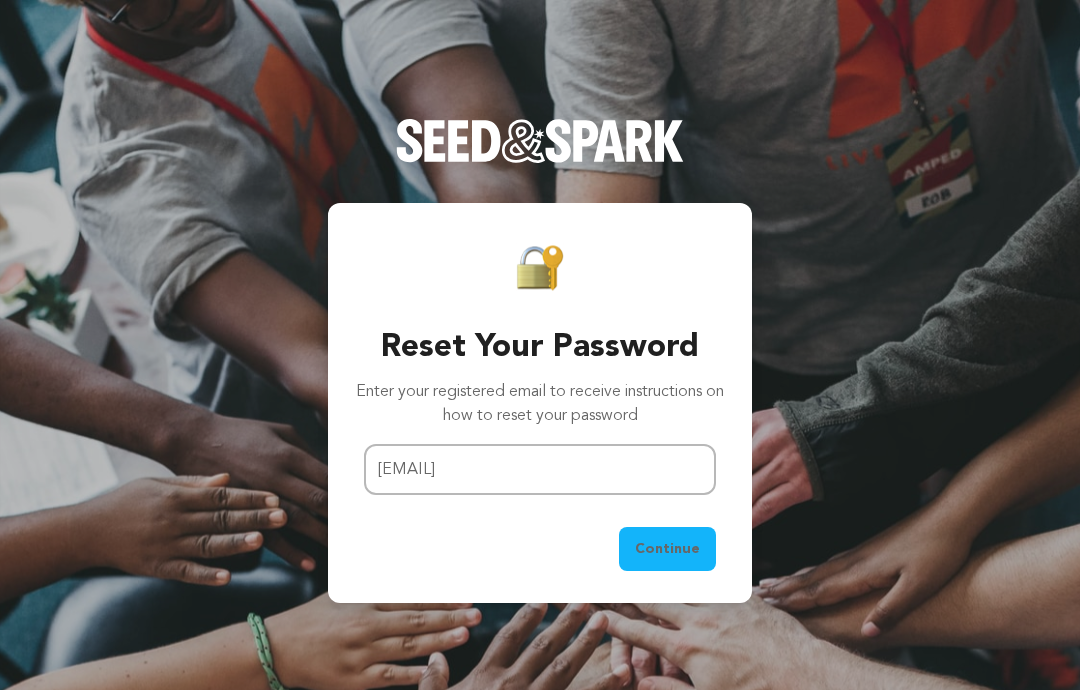 click on "Continue" at bounding box center [667, 549] 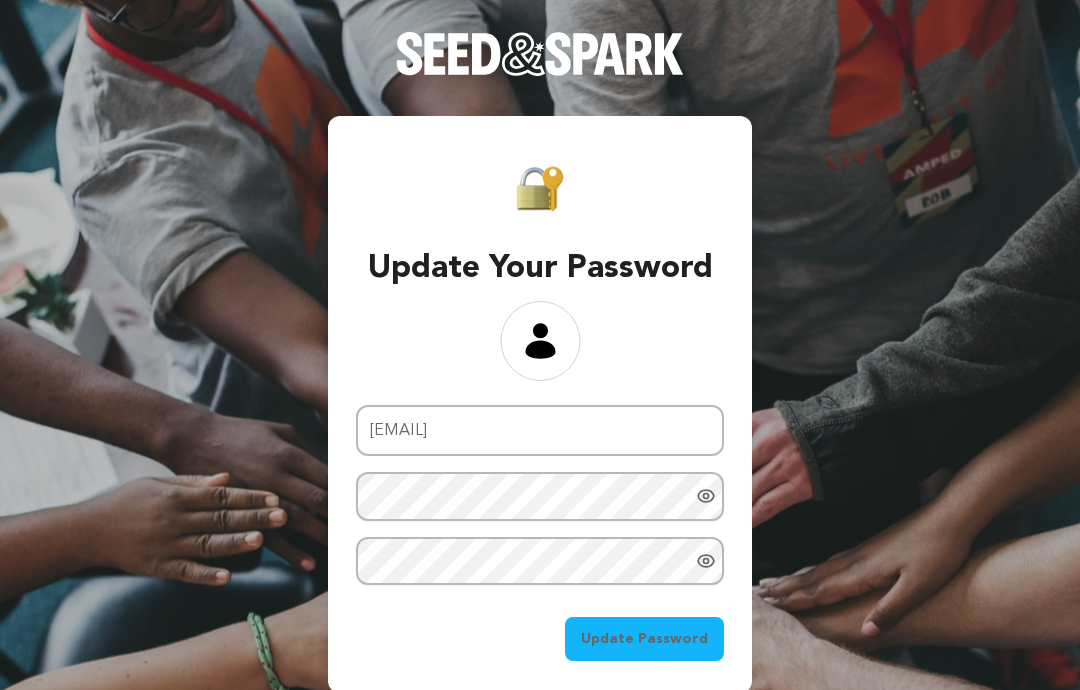 scroll, scrollTop: 0, scrollLeft: 0, axis: both 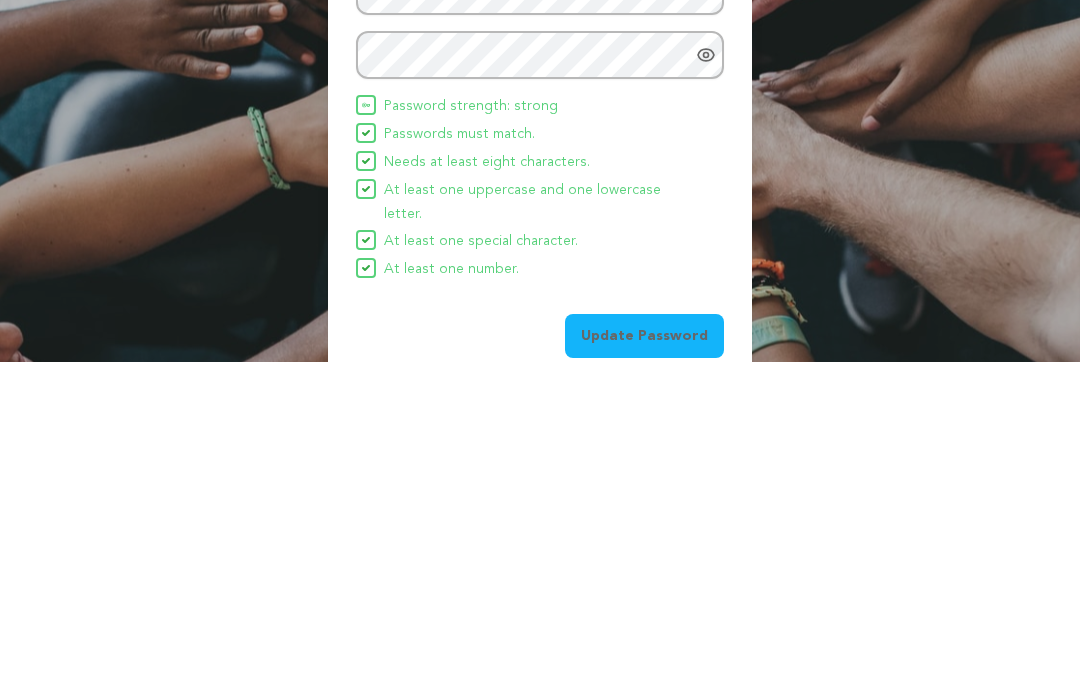 click on "Update Password" at bounding box center [644, 665] 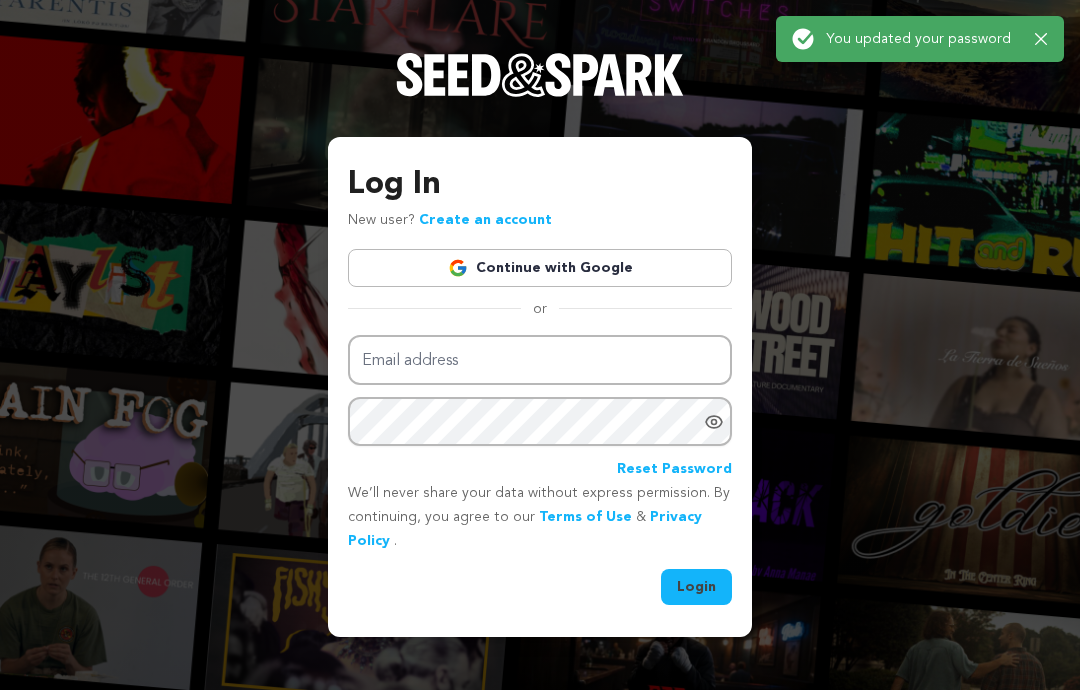 scroll, scrollTop: 0, scrollLeft: 0, axis: both 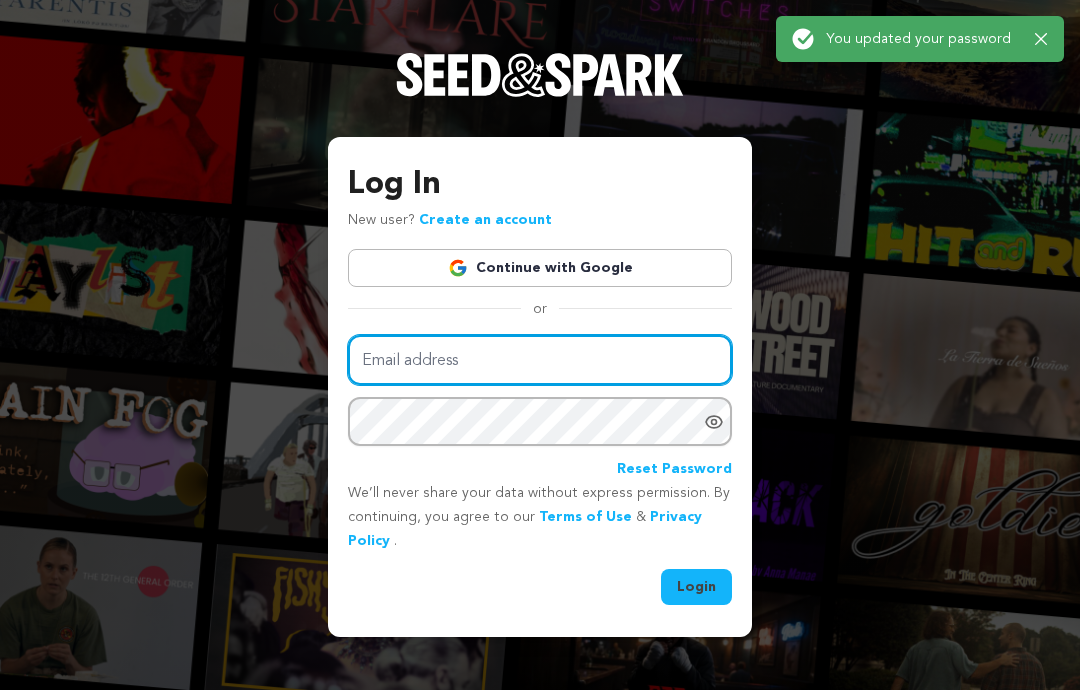 click on "Email address" at bounding box center (540, 360) 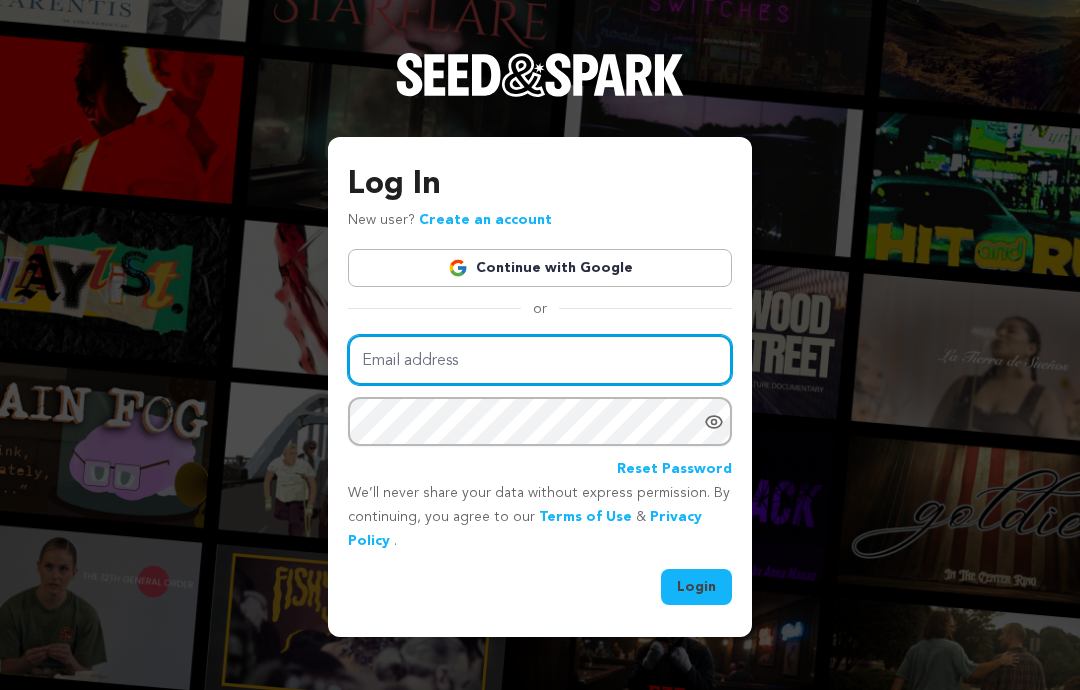 type on "[EMAIL]" 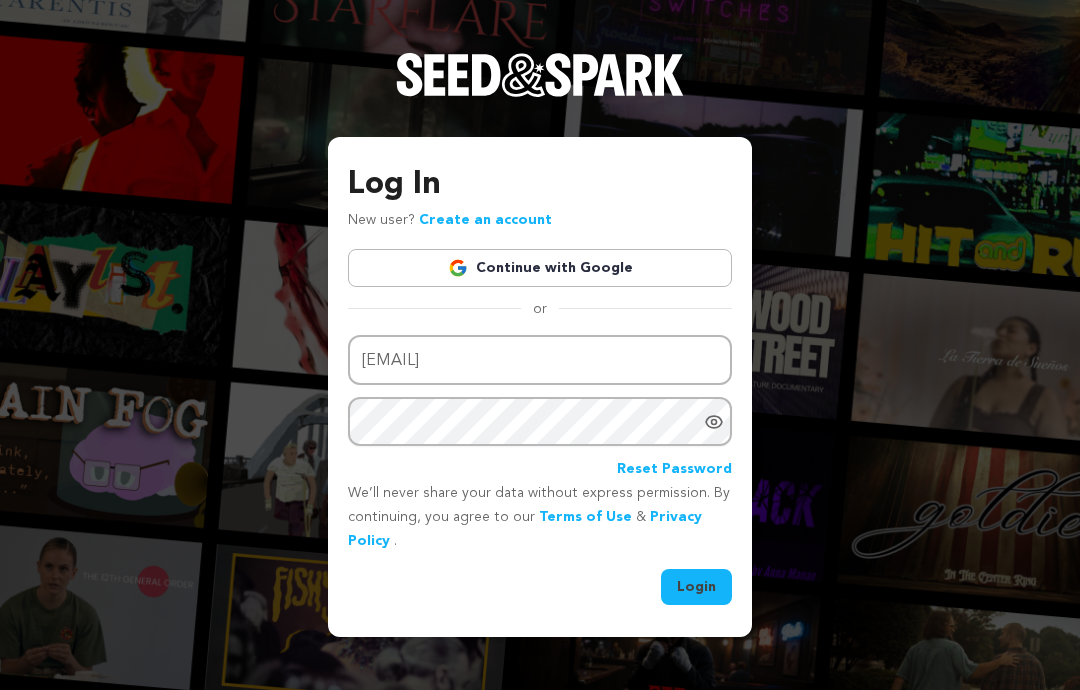 click 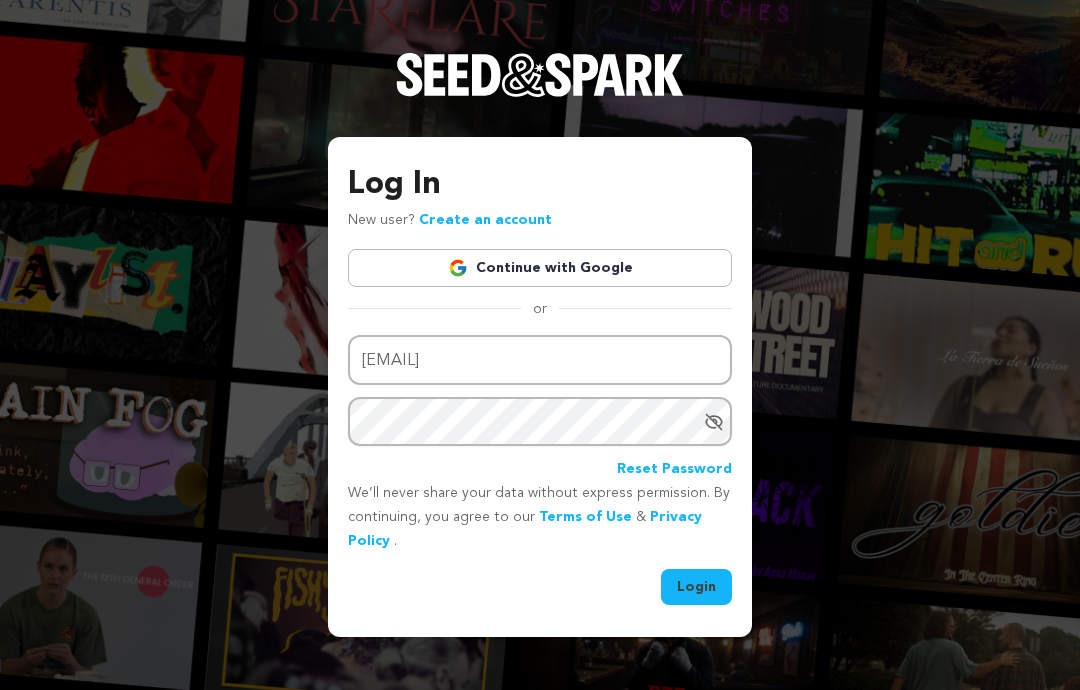 click on "Login" at bounding box center (696, 587) 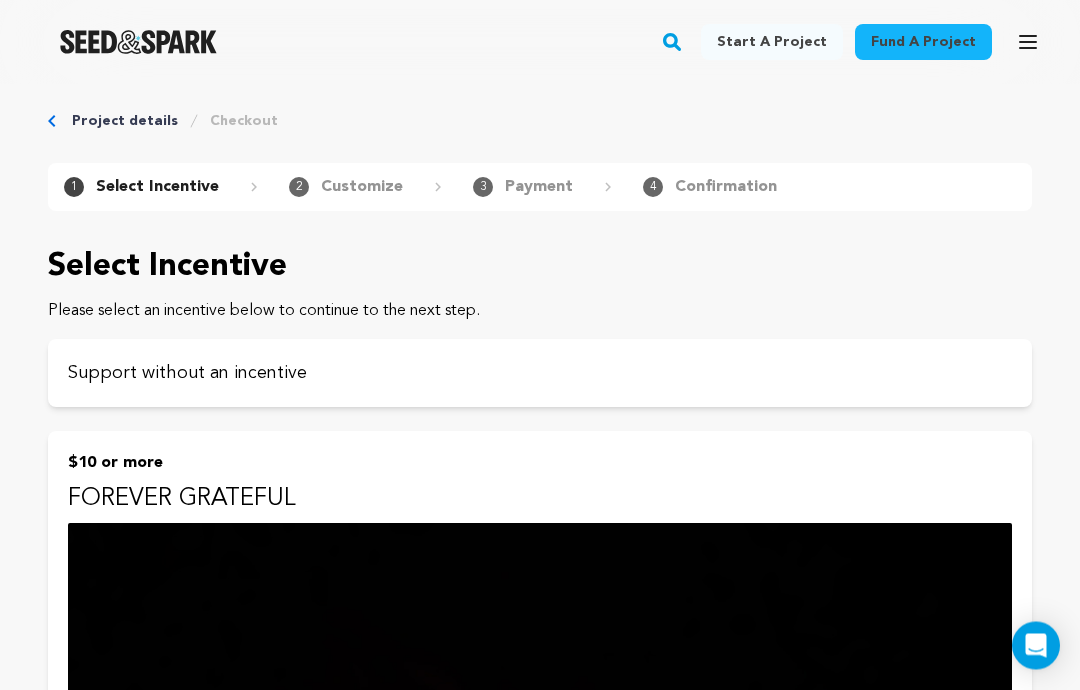 scroll, scrollTop: 2, scrollLeft: 0, axis: vertical 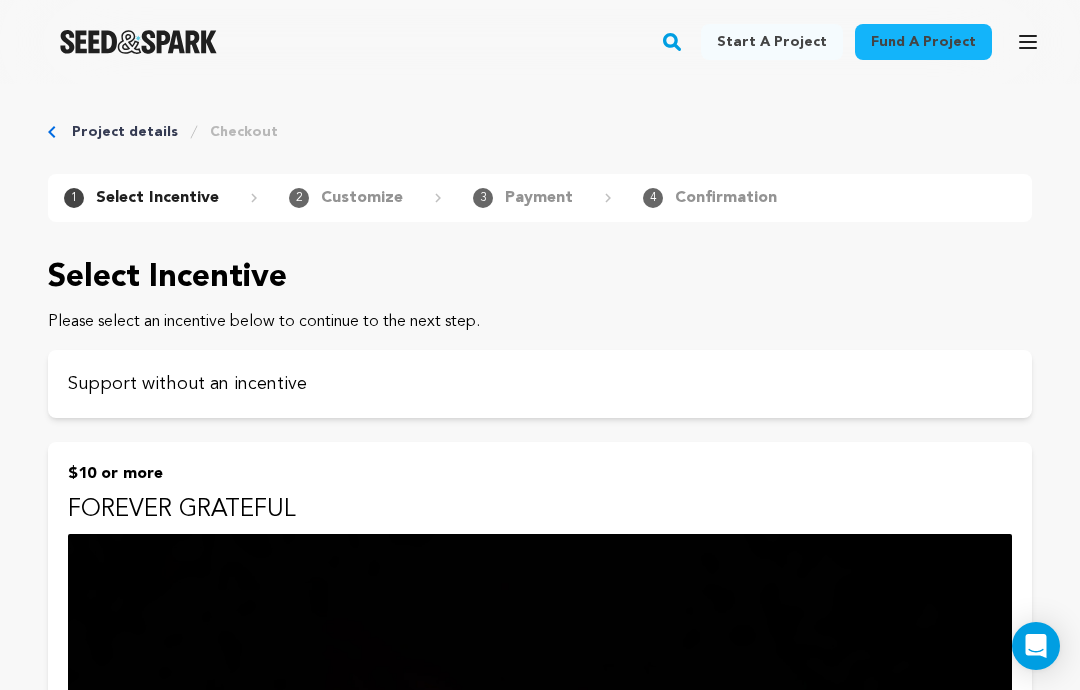 click on "Support without an incentive" at bounding box center (540, 384) 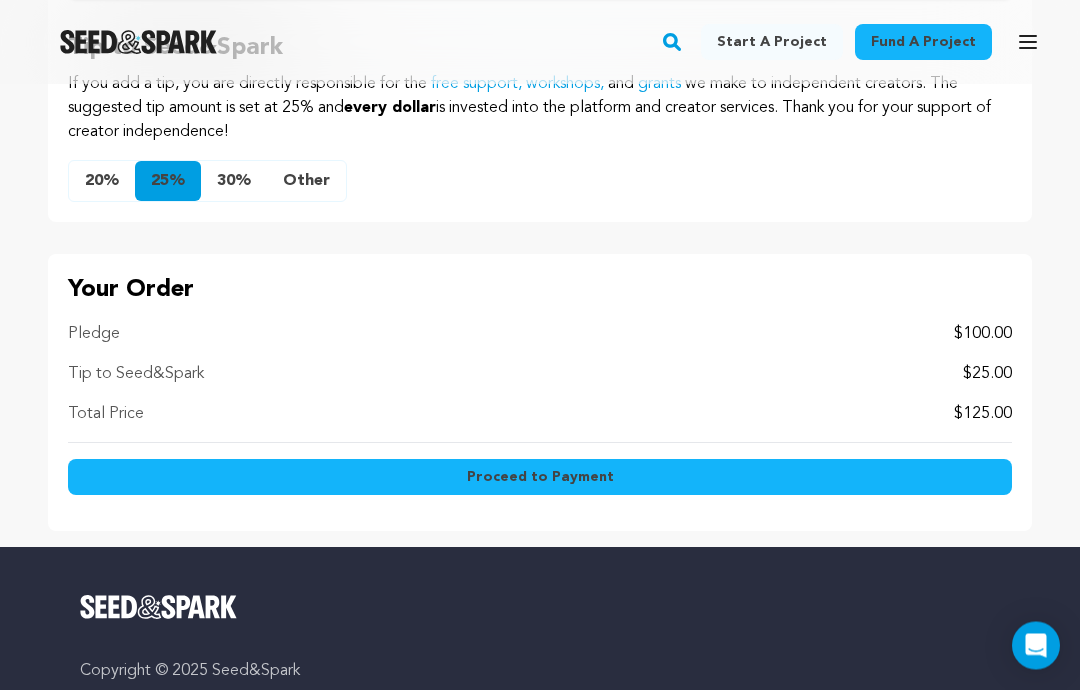 scroll, scrollTop: 1185, scrollLeft: 0, axis: vertical 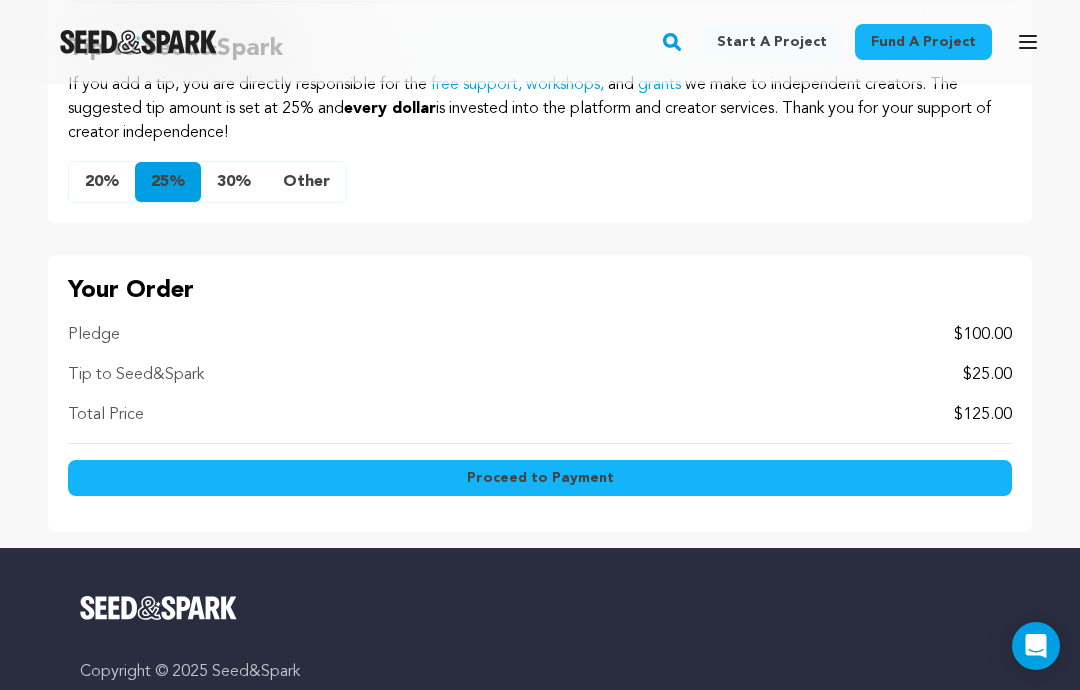 click on "Proceed to Payment" at bounding box center [540, 478] 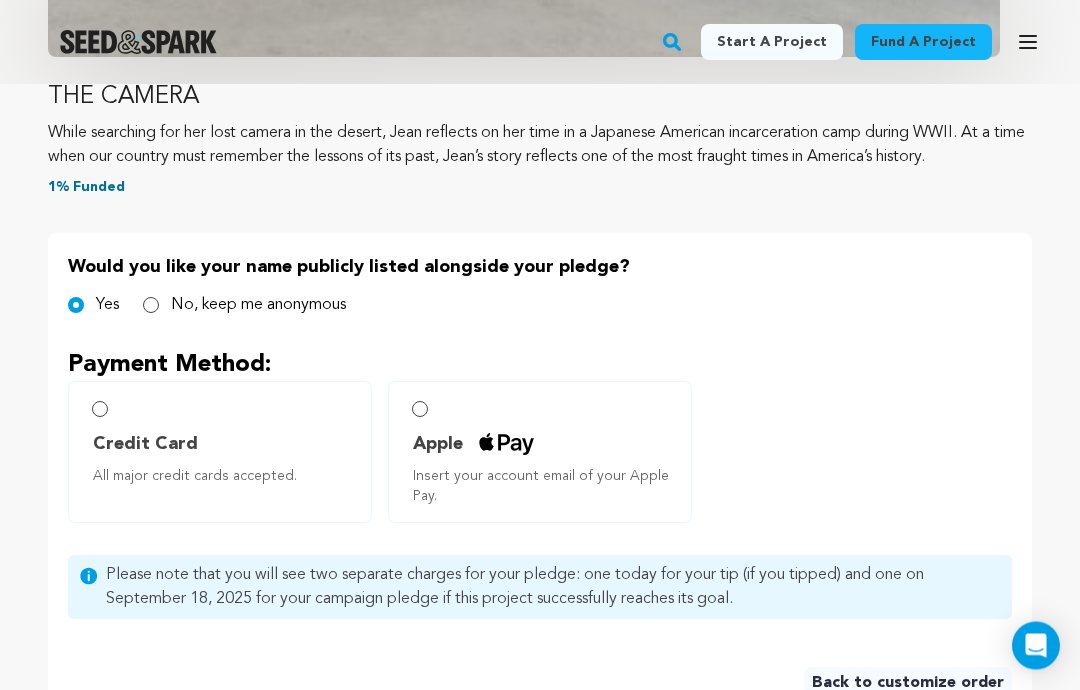 scroll, scrollTop: 741, scrollLeft: 0, axis: vertical 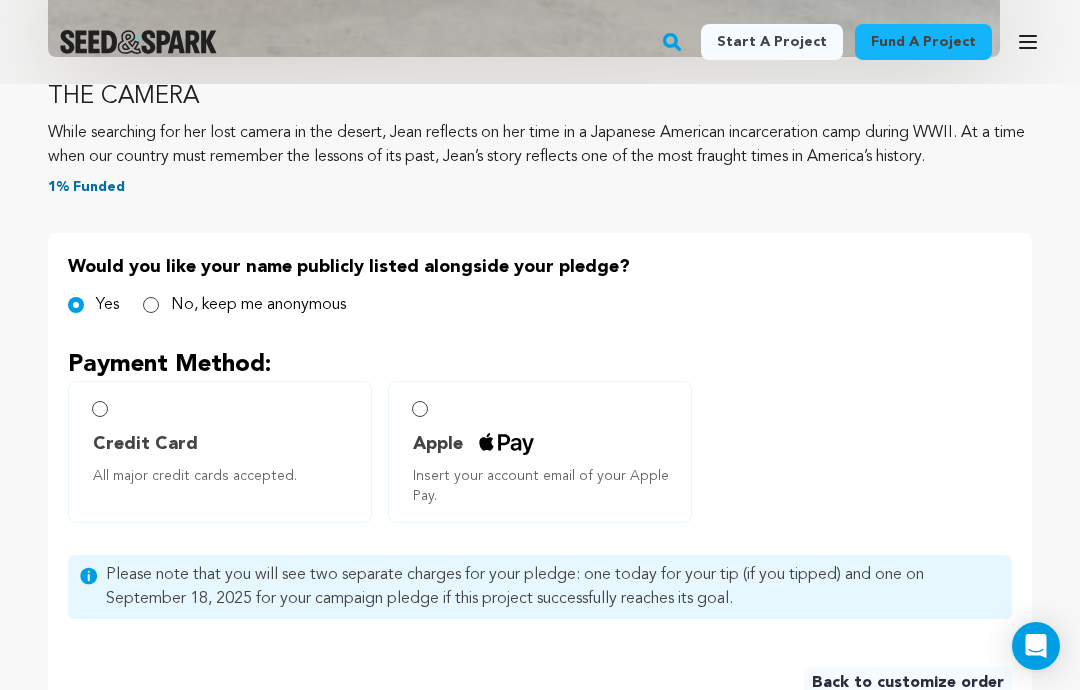click on "No, keep me anonymous" at bounding box center (258, 305) 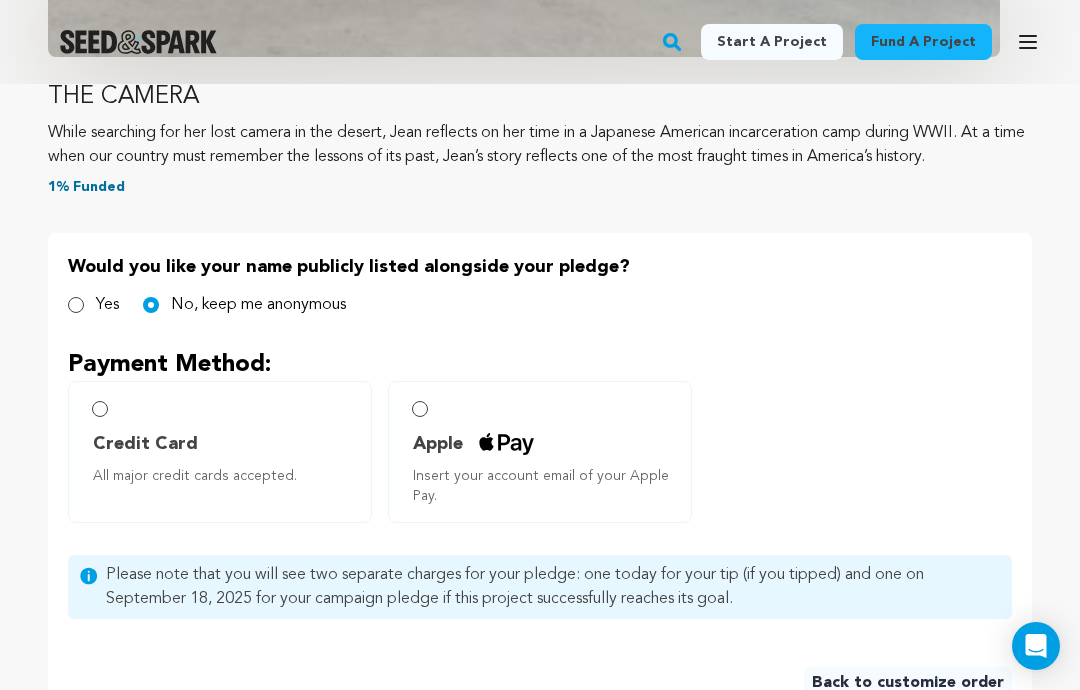 click on "Yes" at bounding box center (93, 305) 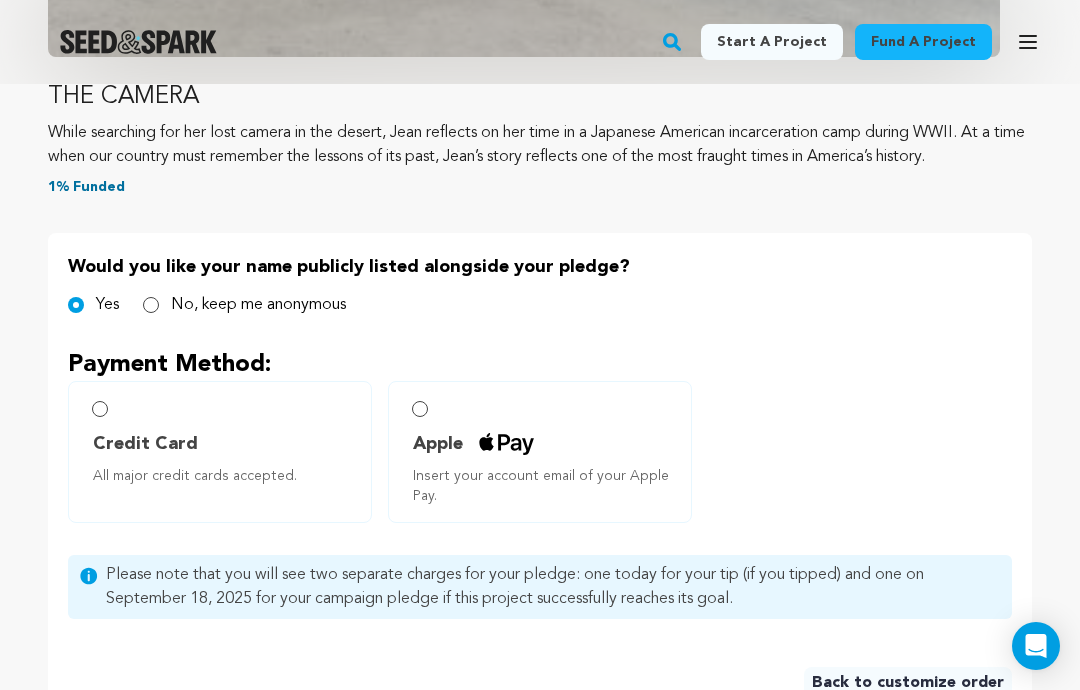 click on "No, keep me anonymous" at bounding box center (258, 305) 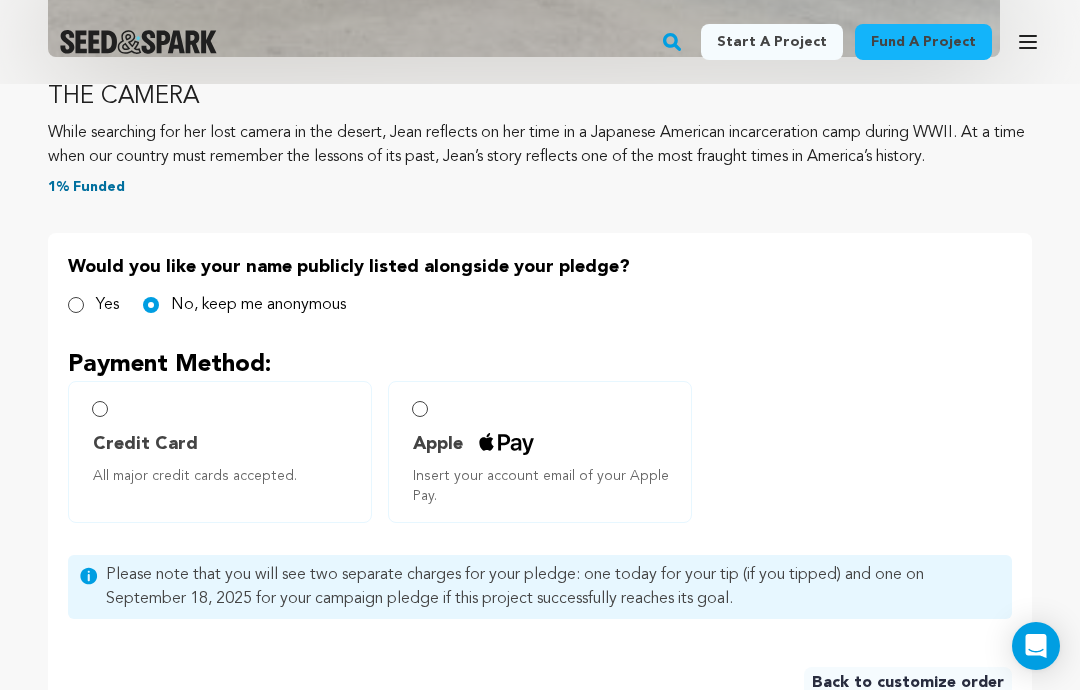 click on "Would you like your name publicly listed alongside your pledge?
Yes
No, keep me anonymous" at bounding box center (540, 285) 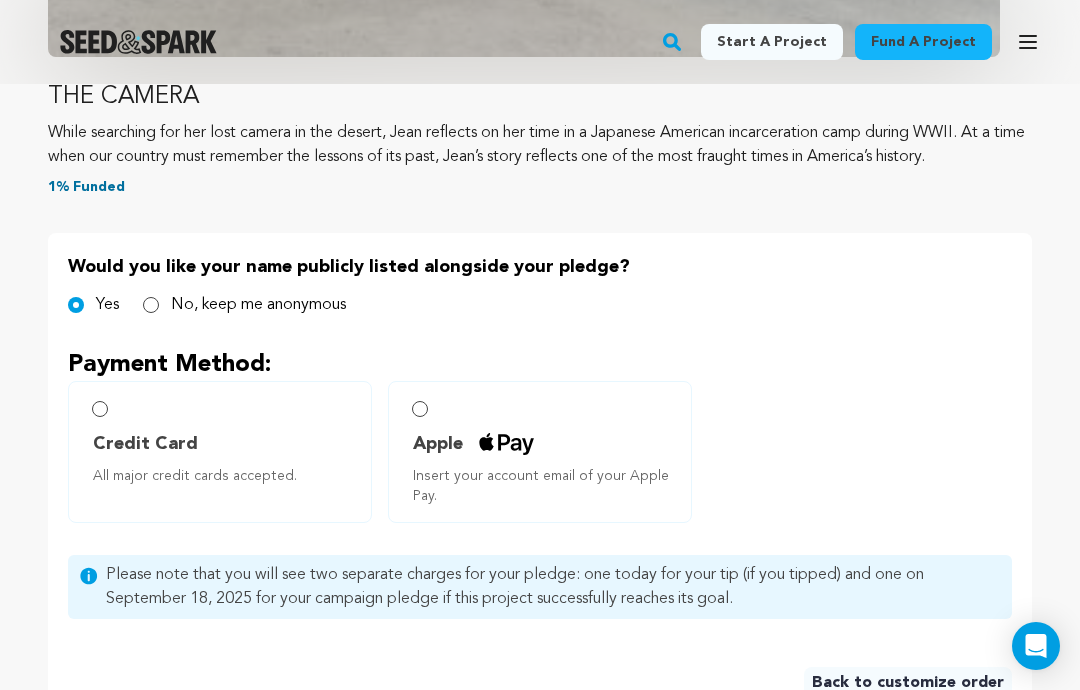 click on "No, keep me anonymous" at bounding box center (258, 305) 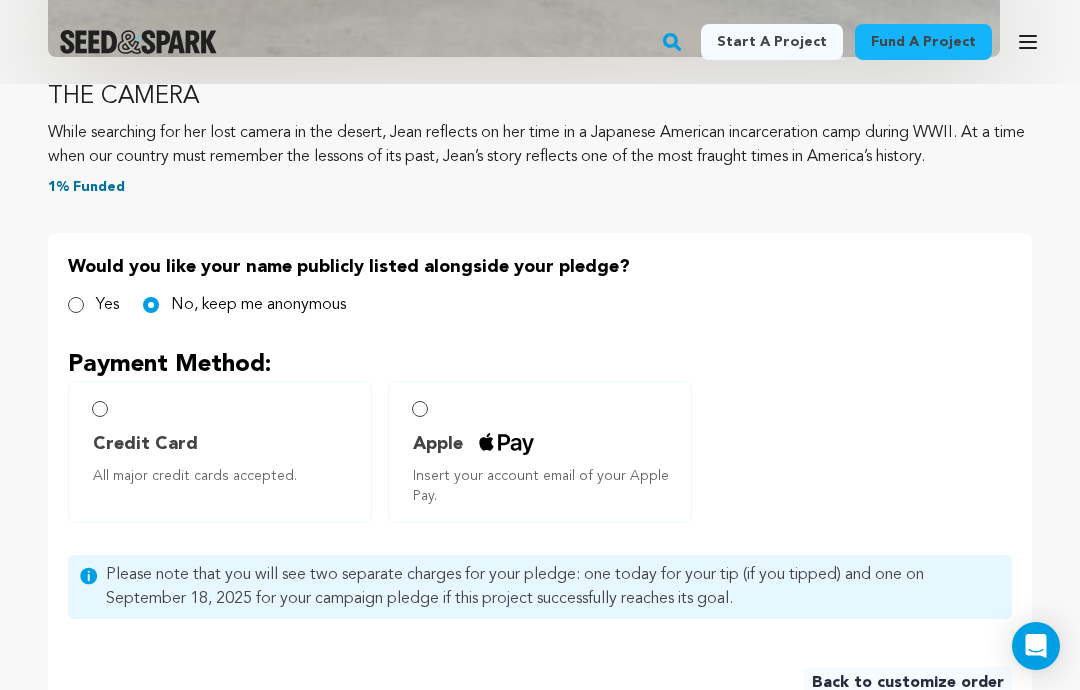 click on "Apple
Insert your account email of your Apple Pay." at bounding box center [540, 452] 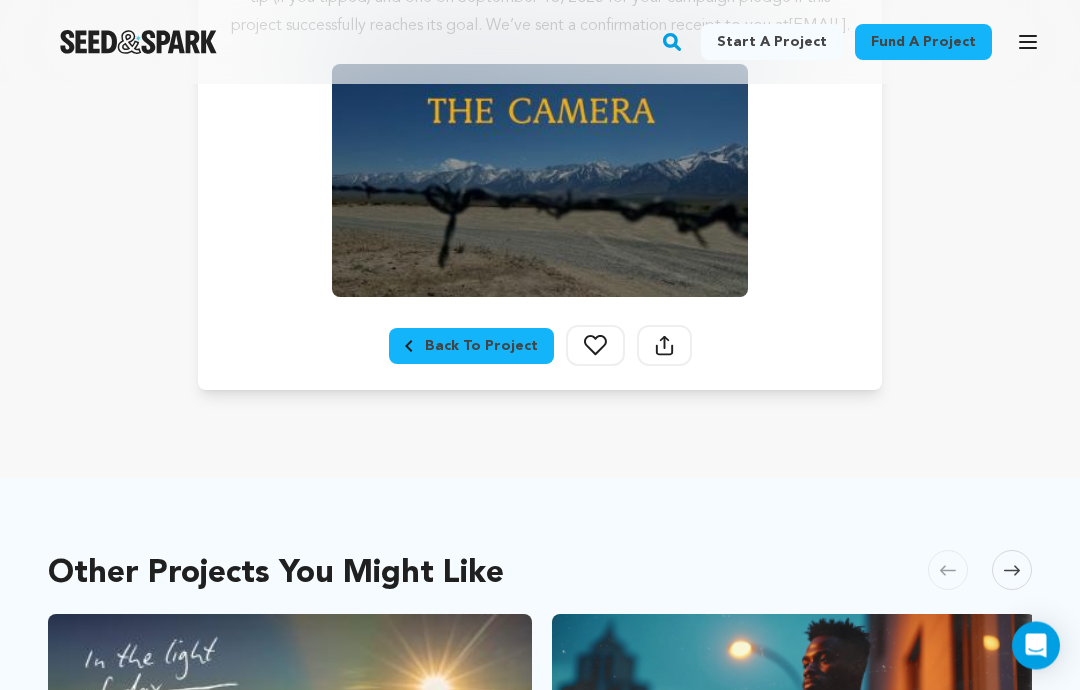 scroll, scrollTop: 536, scrollLeft: 0, axis: vertical 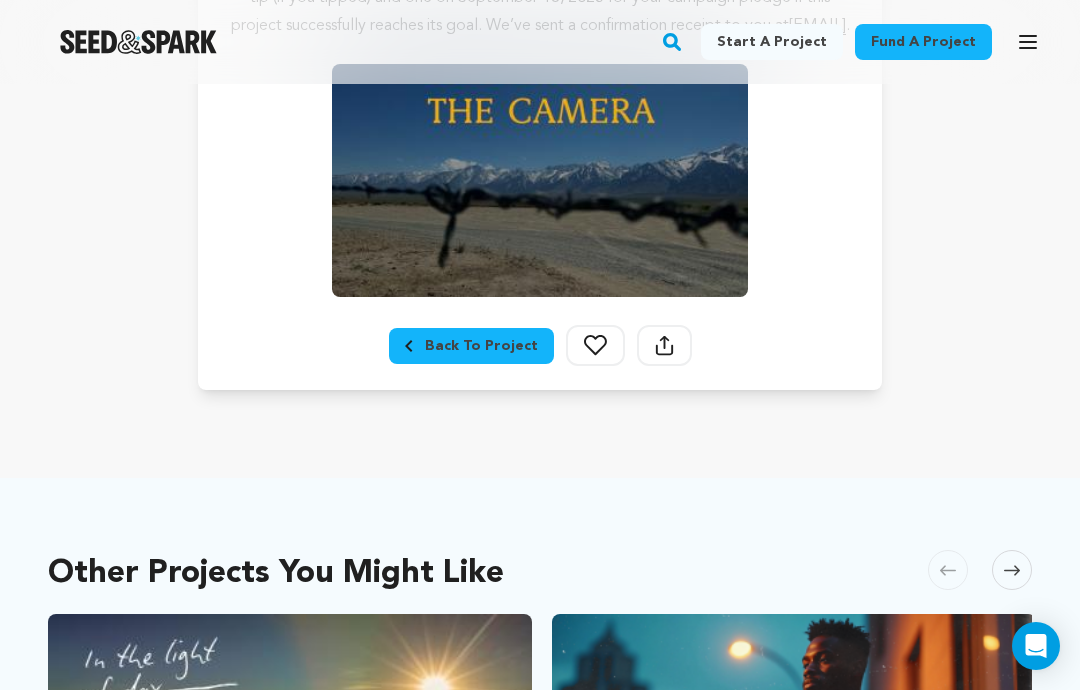 click on "Back To Project" at bounding box center [471, 346] 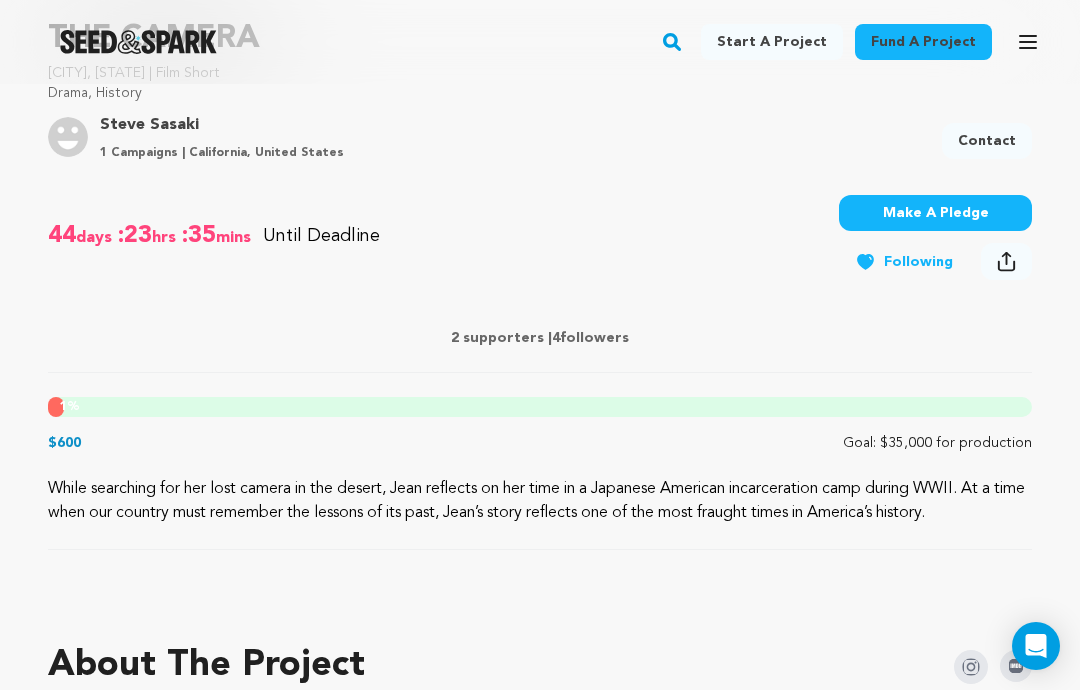 scroll, scrollTop: 735, scrollLeft: 0, axis: vertical 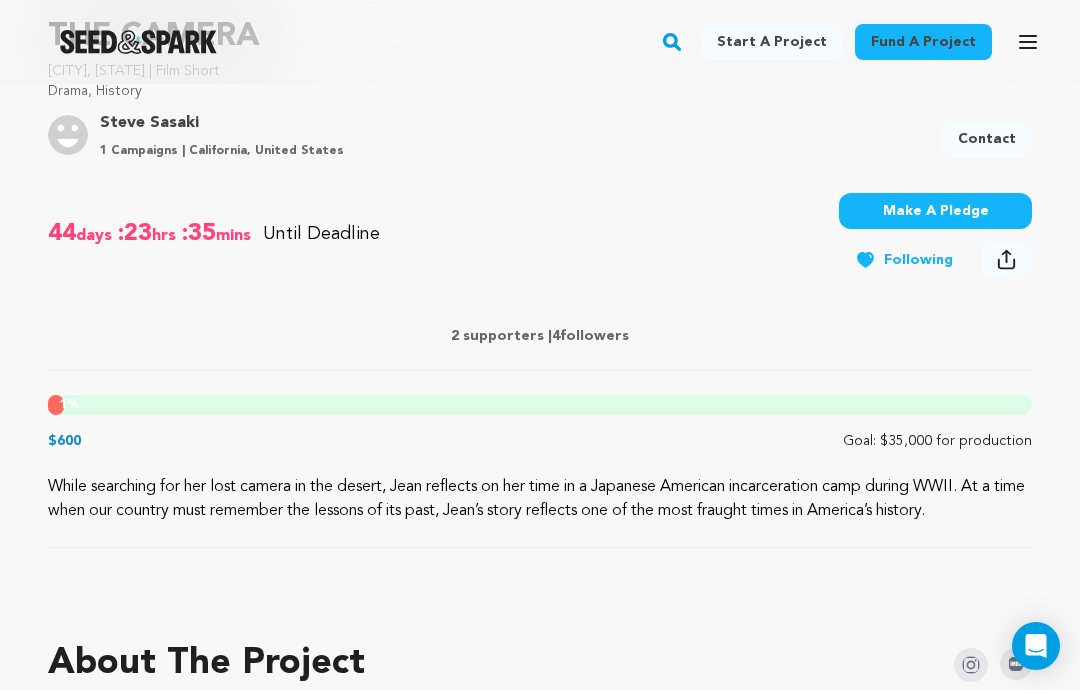 click at bounding box center (138, 42) 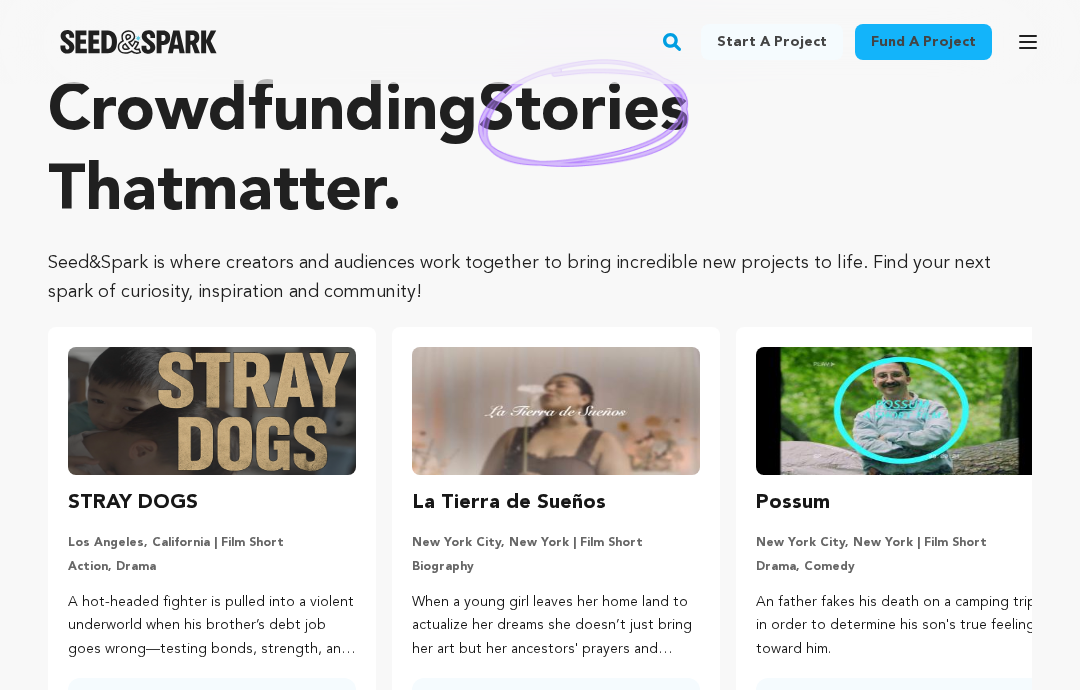 scroll, scrollTop: 0, scrollLeft: 0, axis: both 